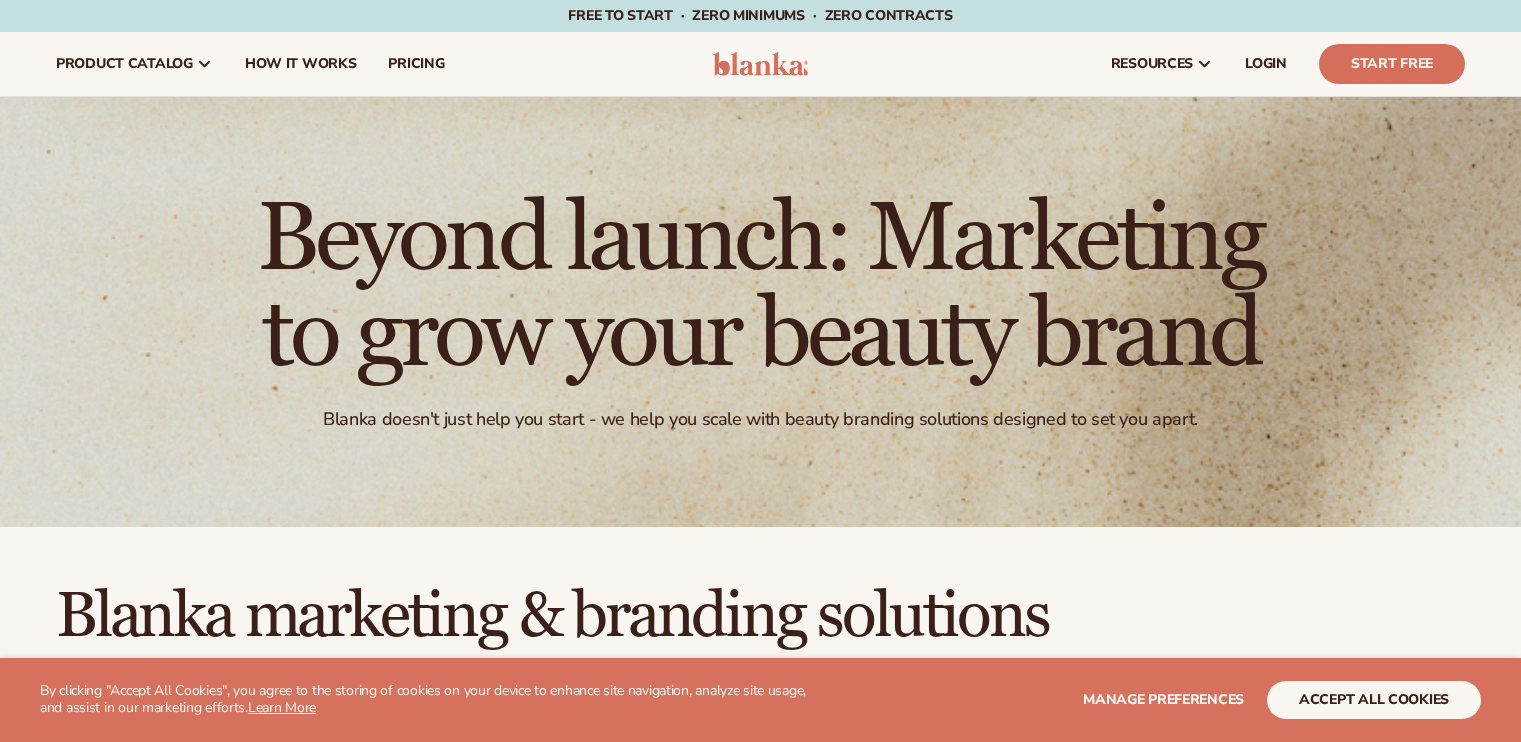 scroll, scrollTop: 0, scrollLeft: 0, axis: both 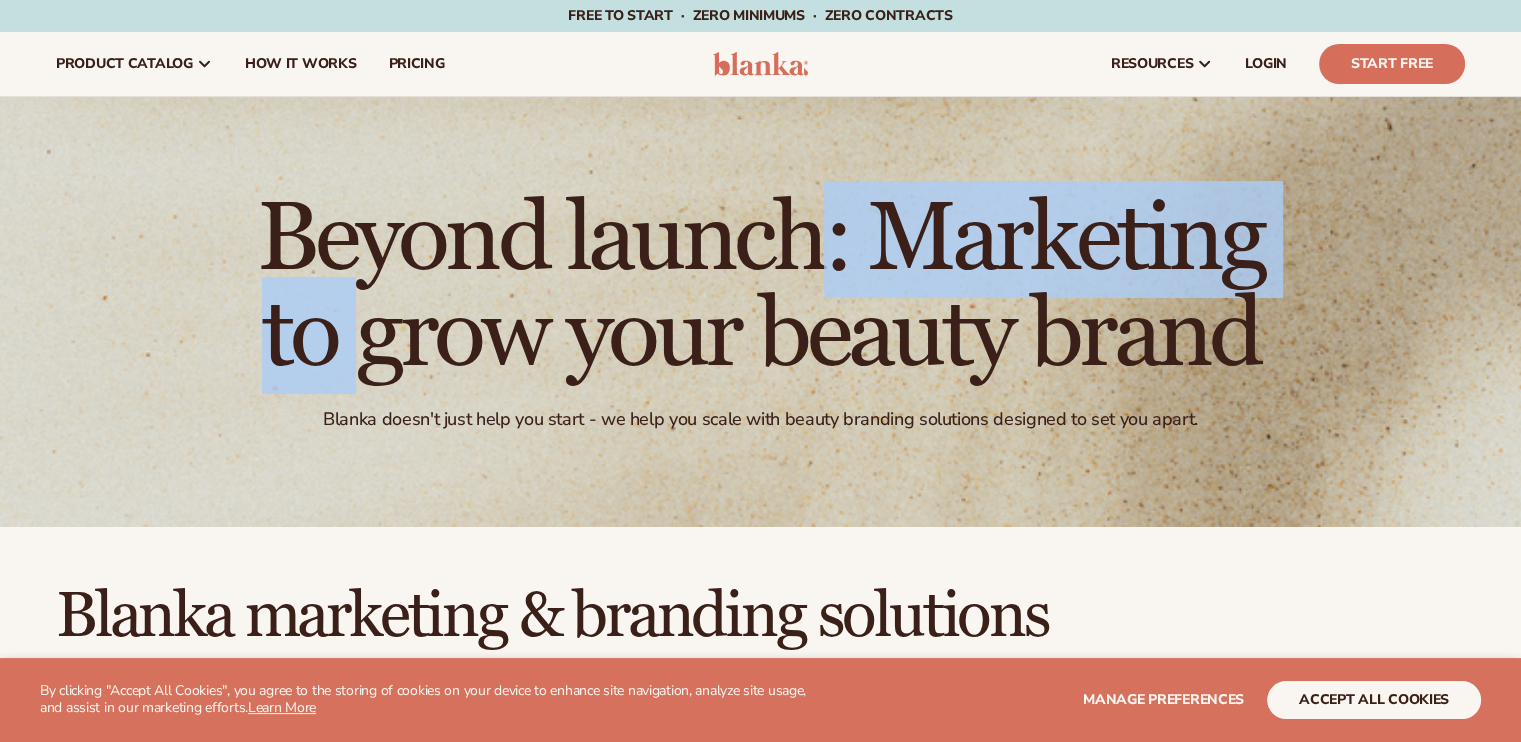 drag, startPoint x: 664, startPoint y: 270, endPoint x: 923, endPoint y: 278, distance: 259.12354 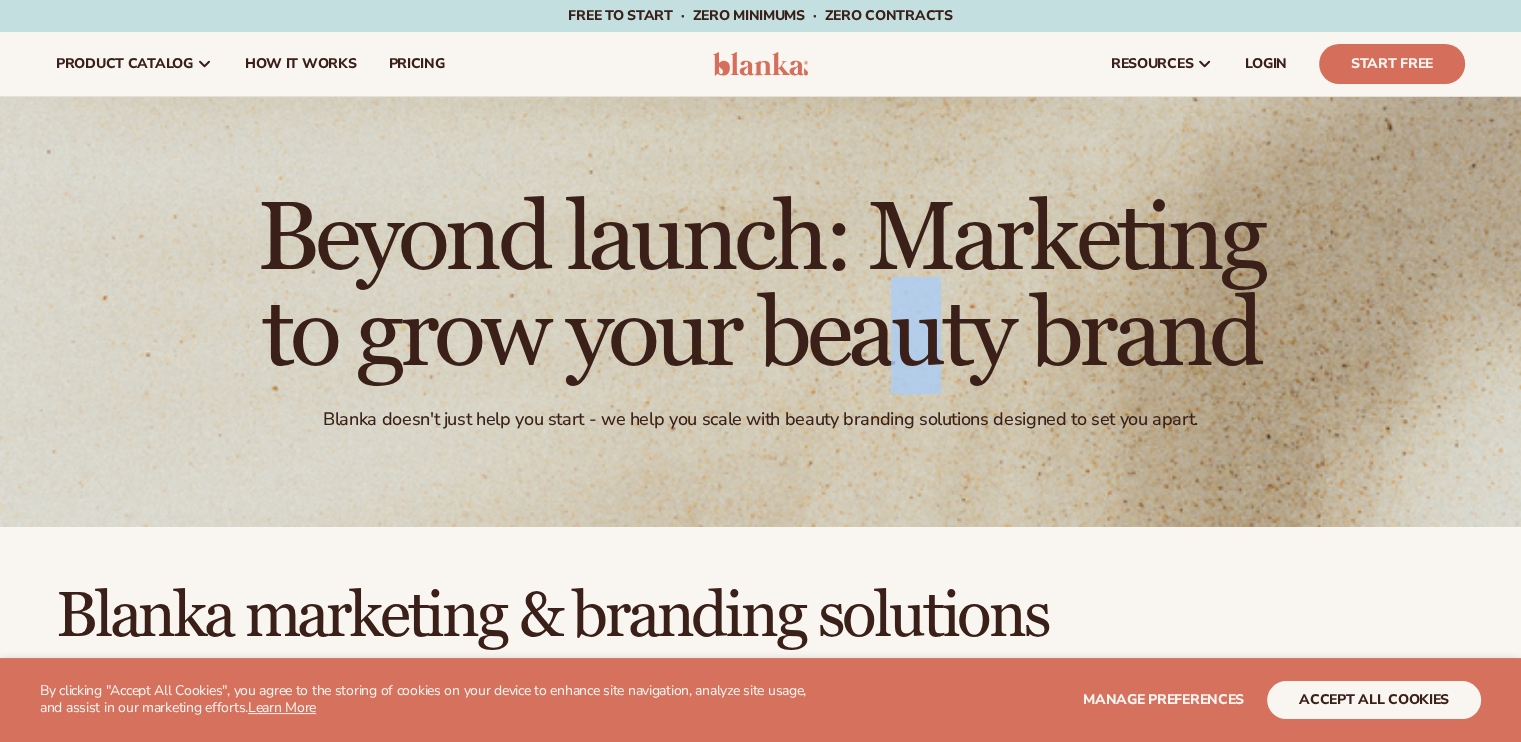 click on "Beyond launch: Marketing to grow your beauty brand" at bounding box center (761, 288) 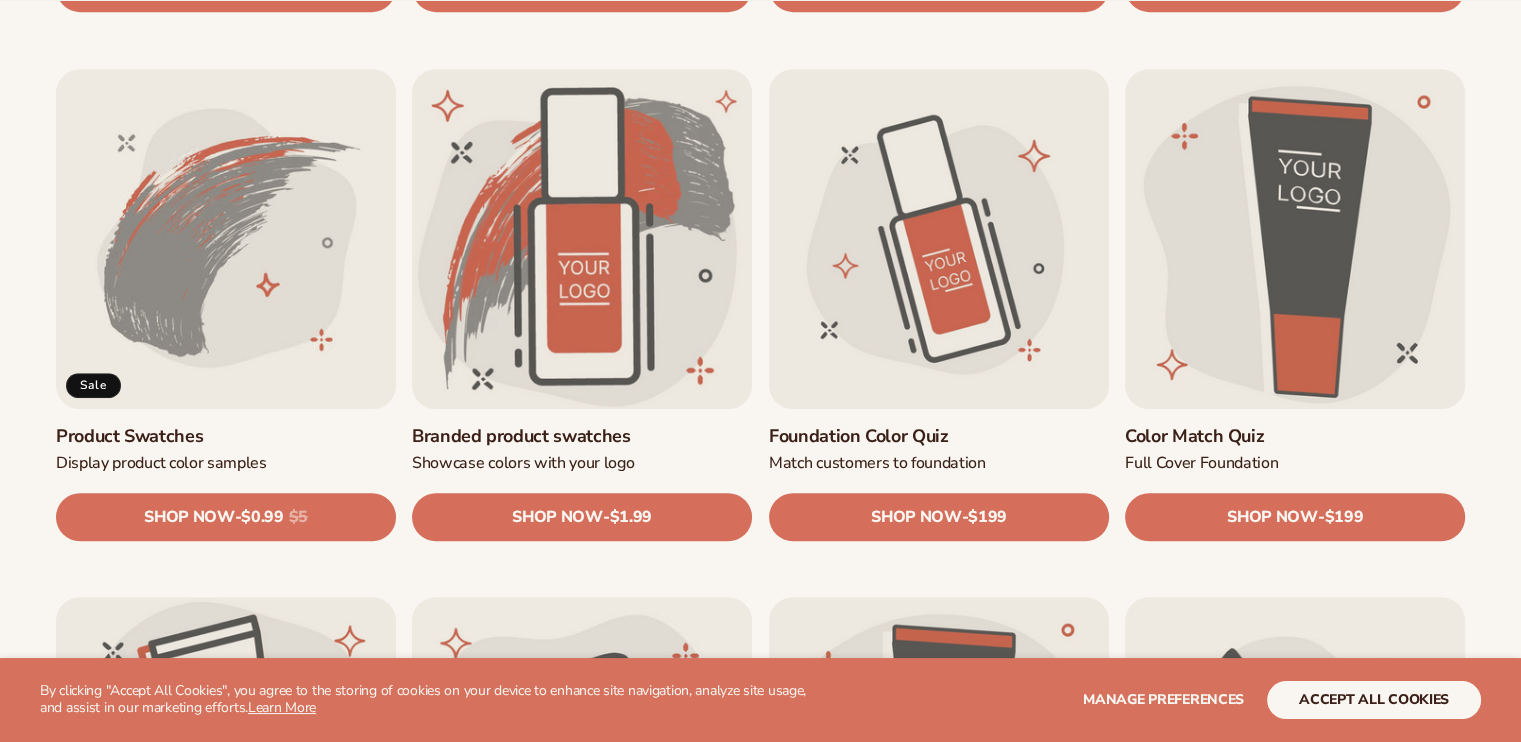 scroll, scrollTop: 1162, scrollLeft: 0, axis: vertical 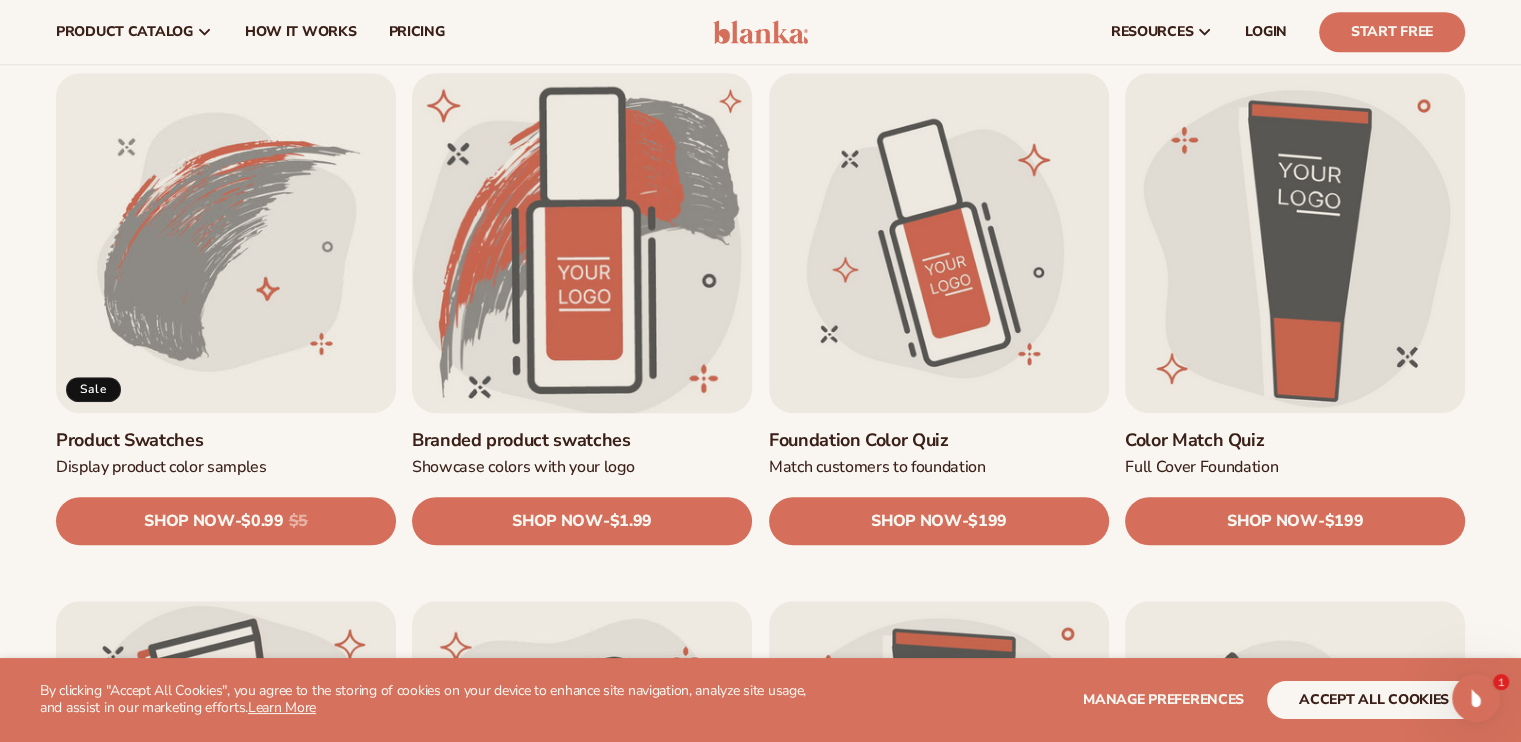 click on "Branded product swatches" at bounding box center (582, 440) 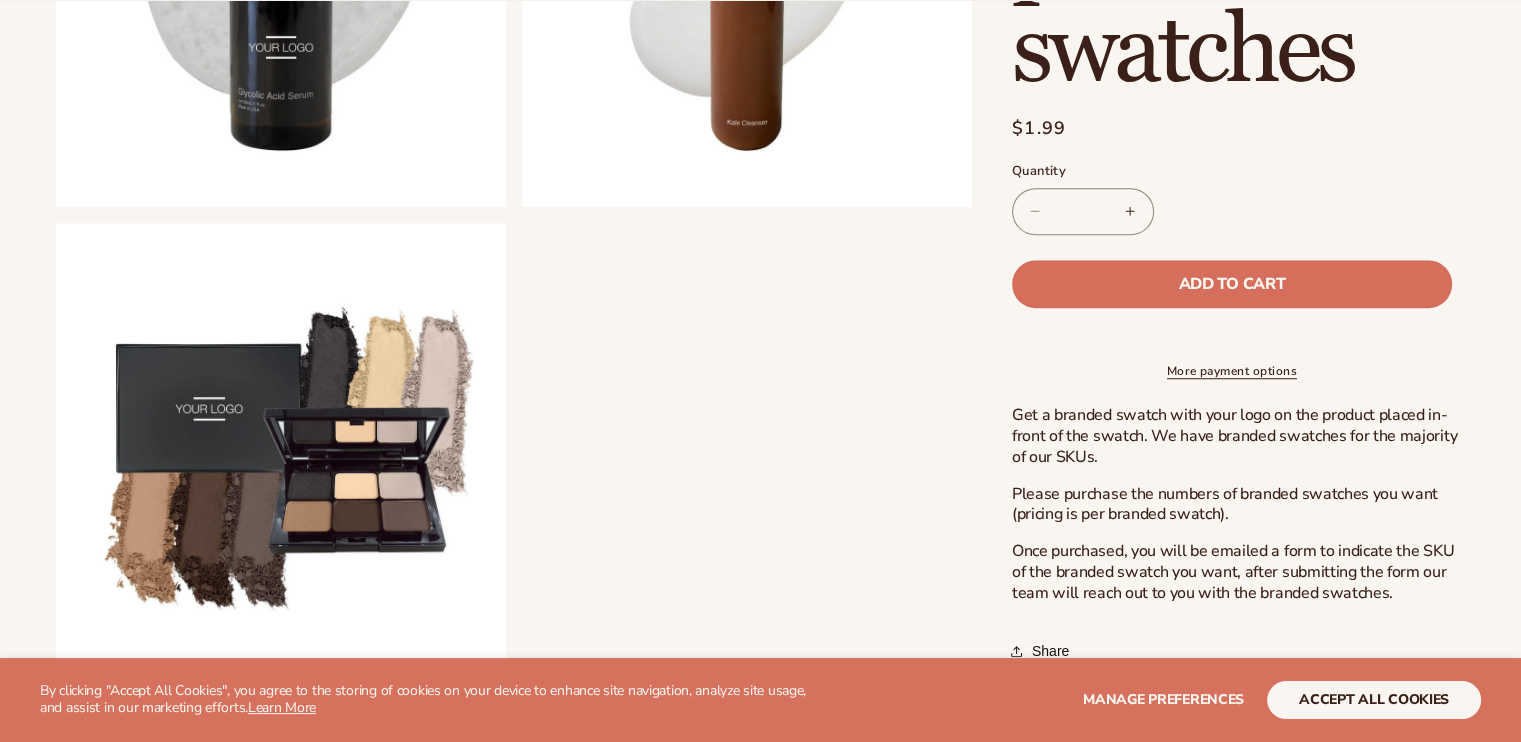 scroll, scrollTop: 1466, scrollLeft: 0, axis: vertical 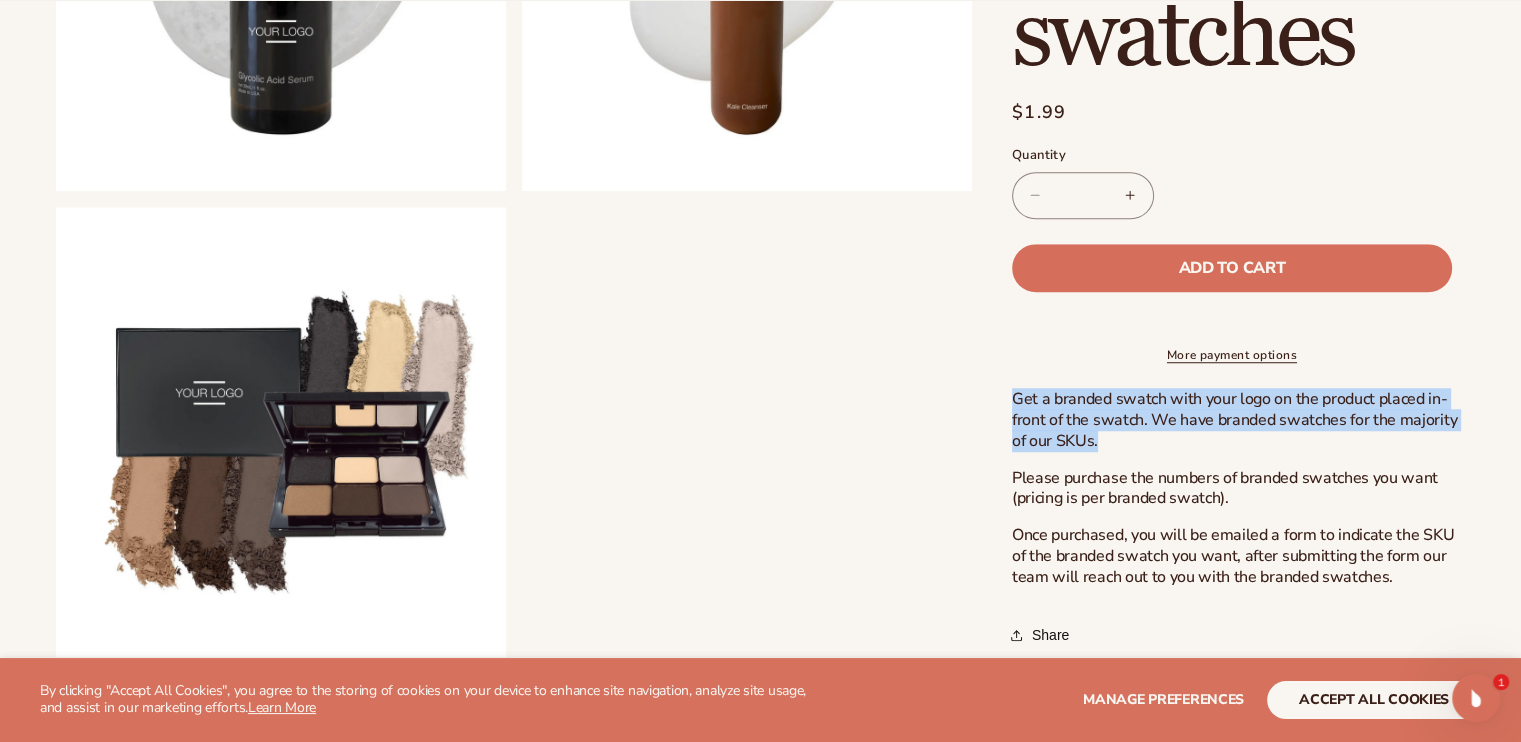 drag, startPoint x: 1021, startPoint y: 403, endPoint x: 1105, endPoint y: 451, distance: 96.74709 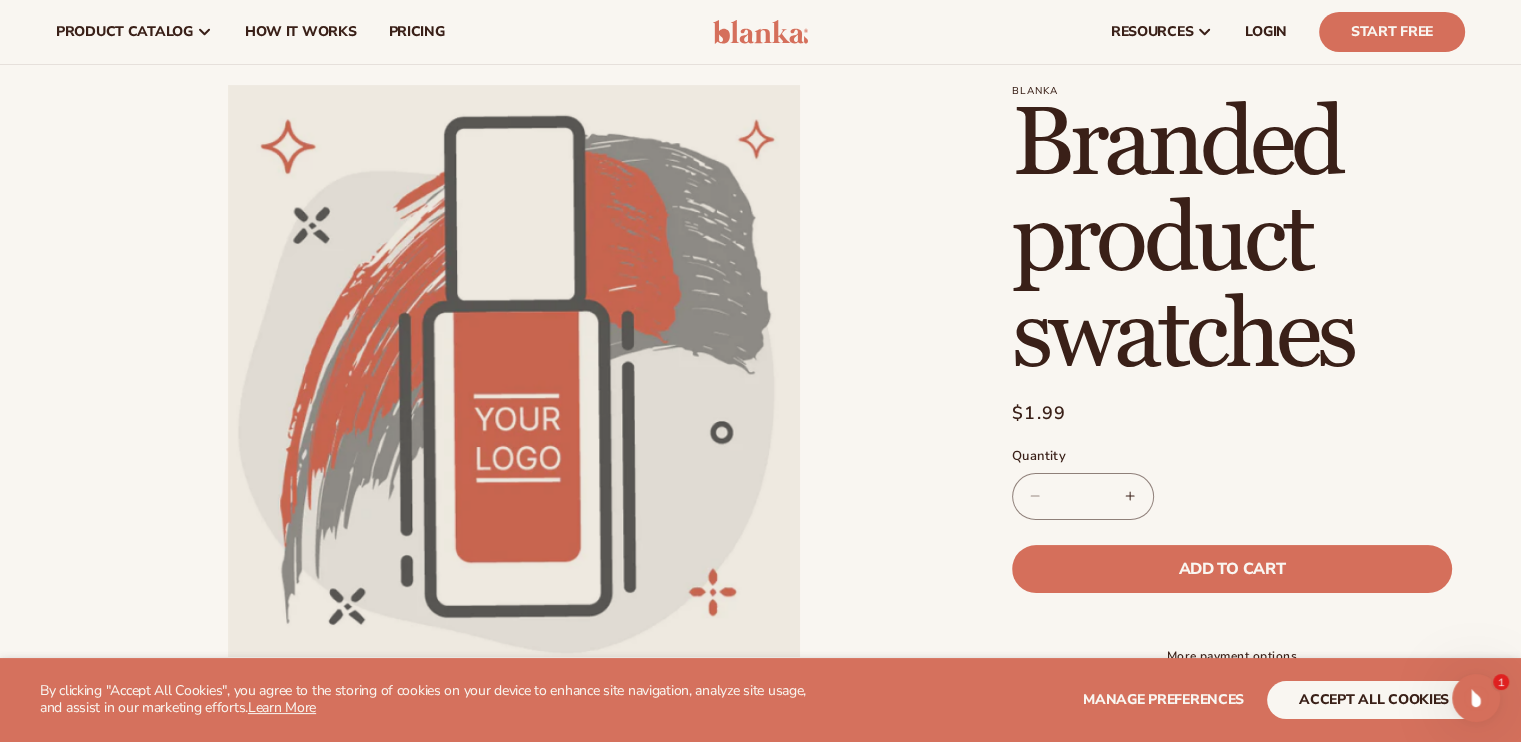 scroll, scrollTop: 33, scrollLeft: 0, axis: vertical 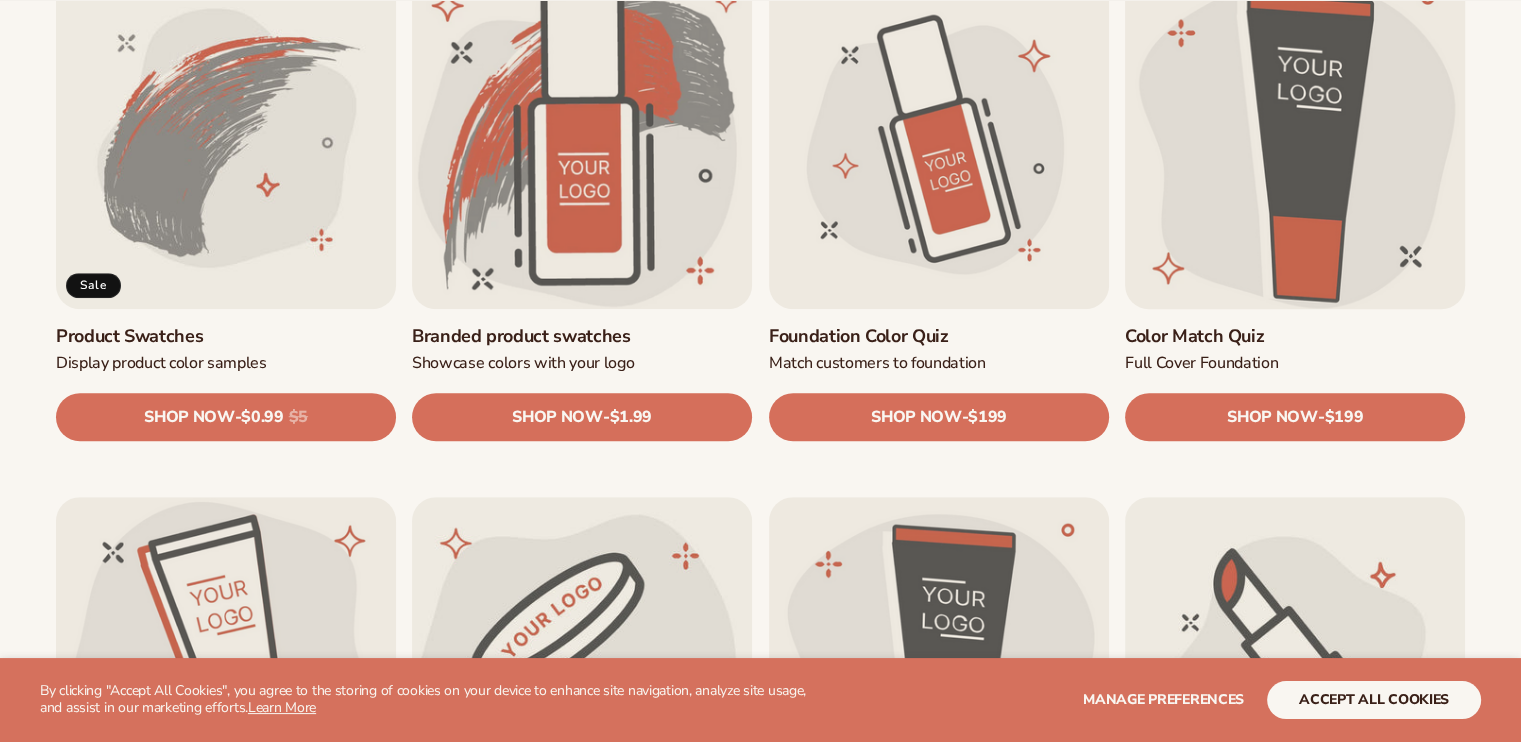 click on "Color Match Quiz" at bounding box center (1295, 336) 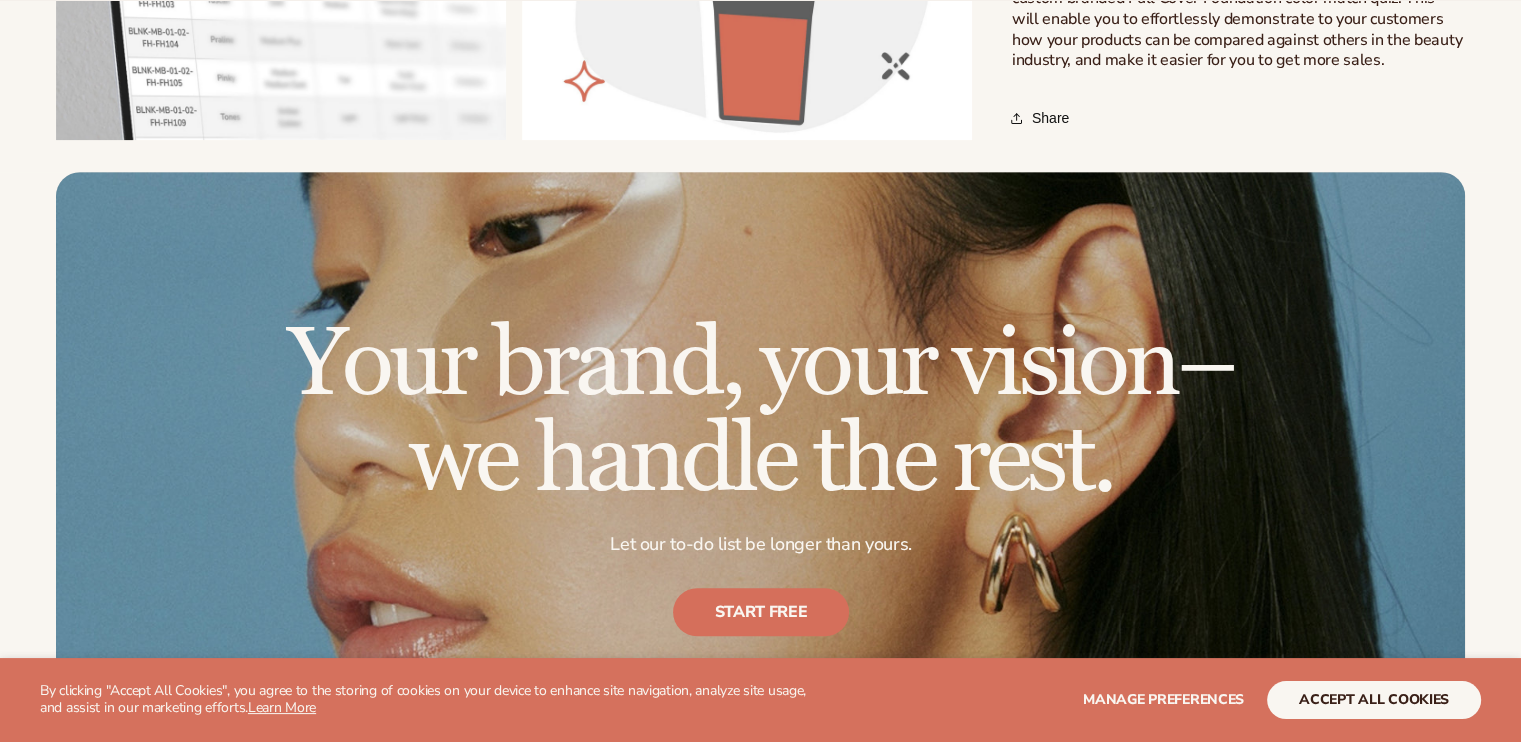 scroll, scrollTop: 1233, scrollLeft: 0, axis: vertical 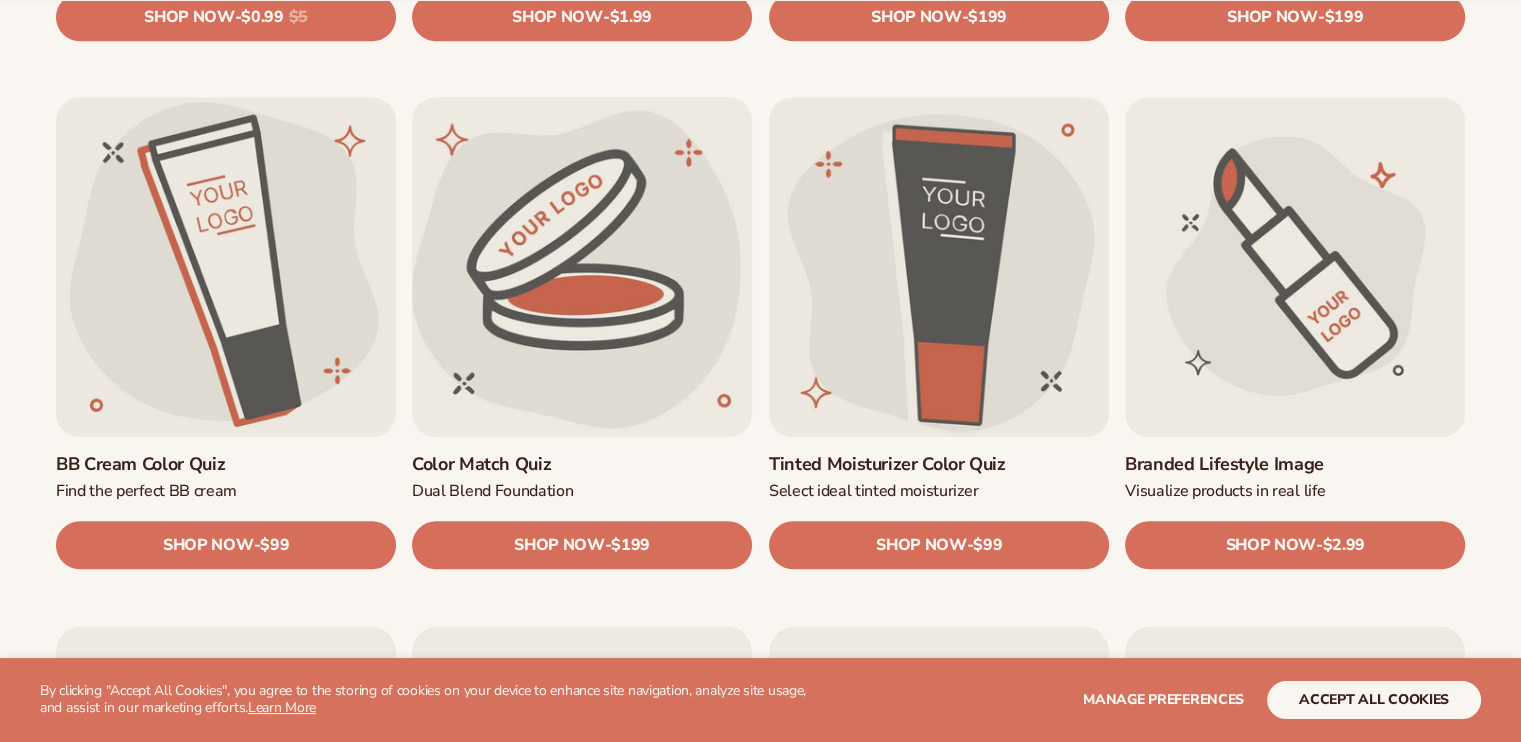 click on "Color Match Quiz" at bounding box center (582, 464) 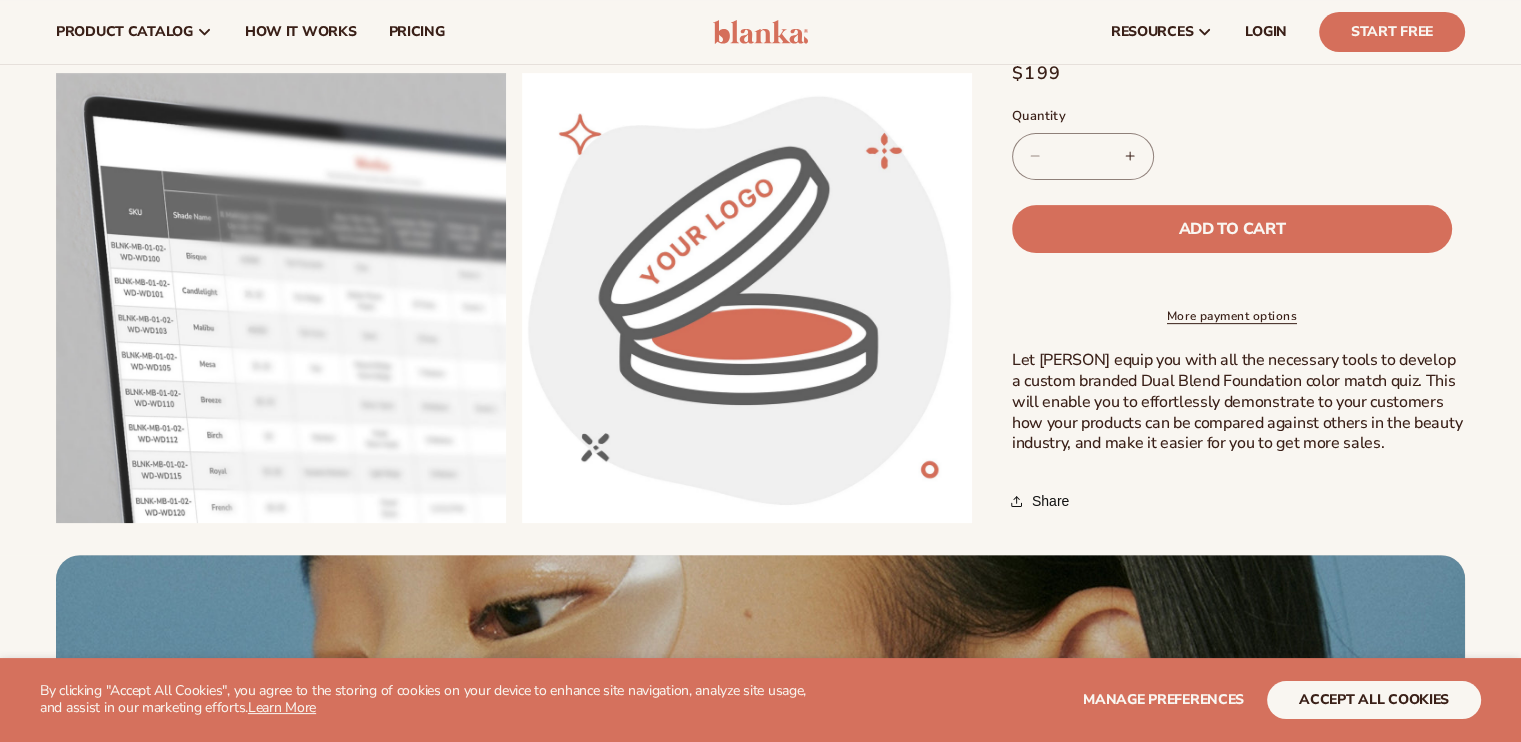 scroll, scrollTop: 666, scrollLeft: 0, axis: vertical 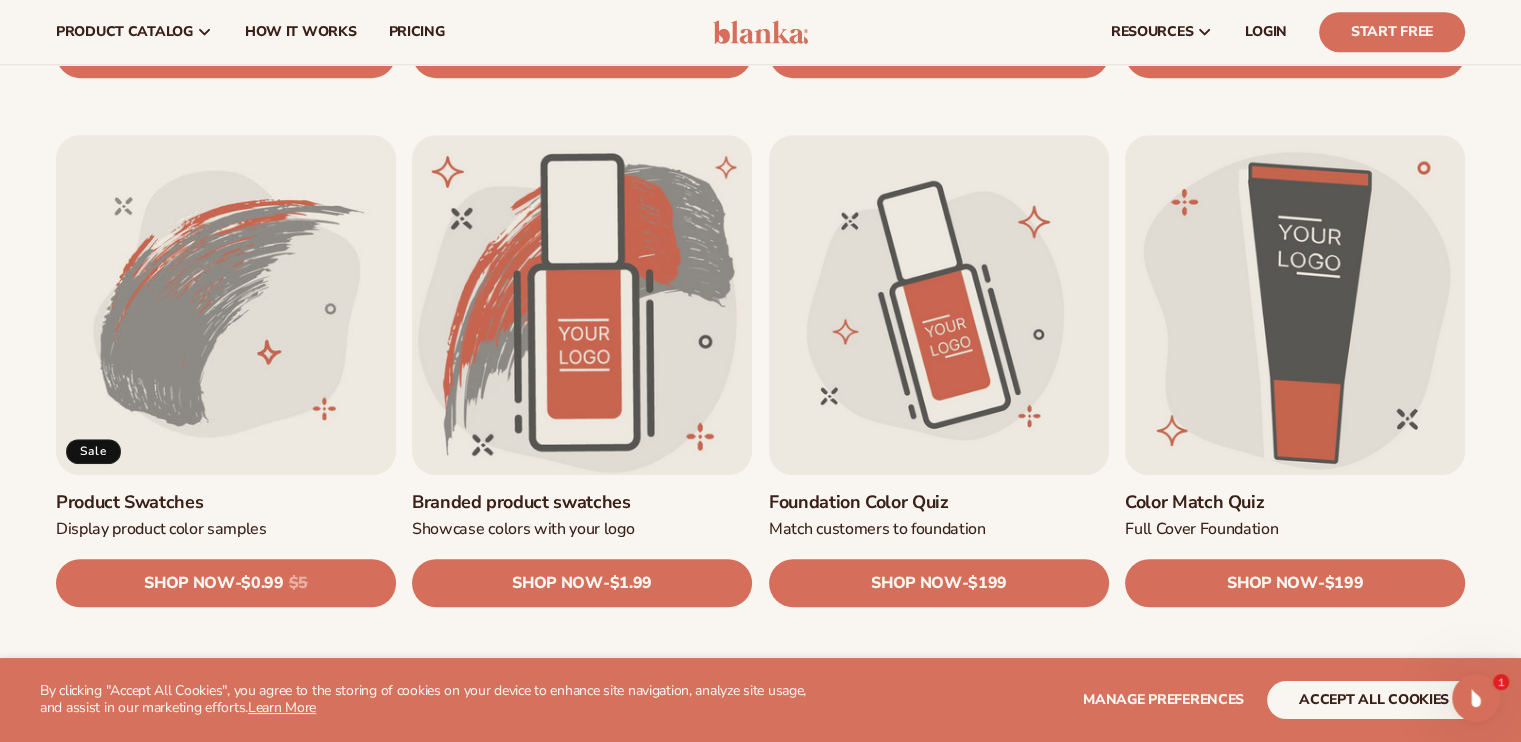 click on "Product Swatches" at bounding box center [226, 502] 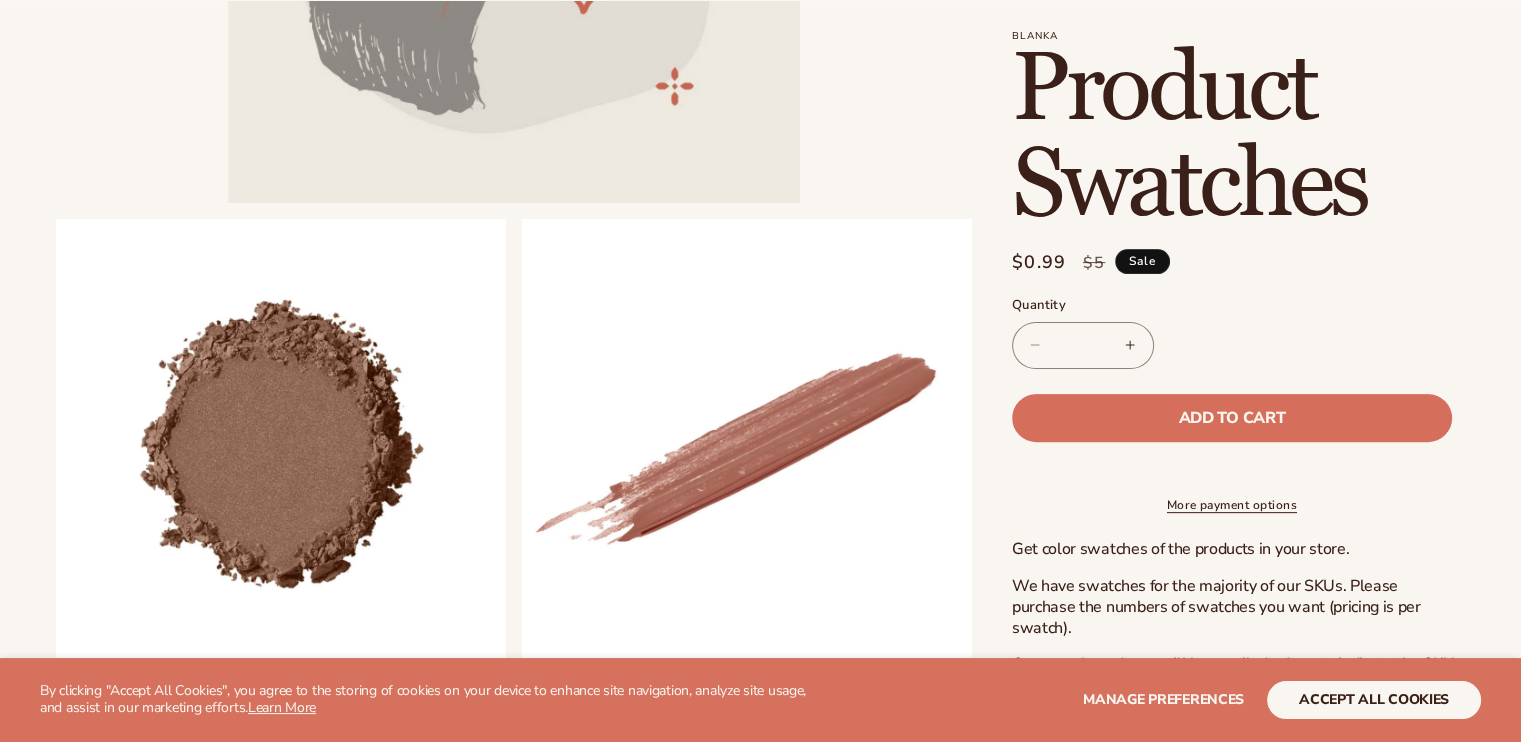 scroll, scrollTop: 600, scrollLeft: 0, axis: vertical 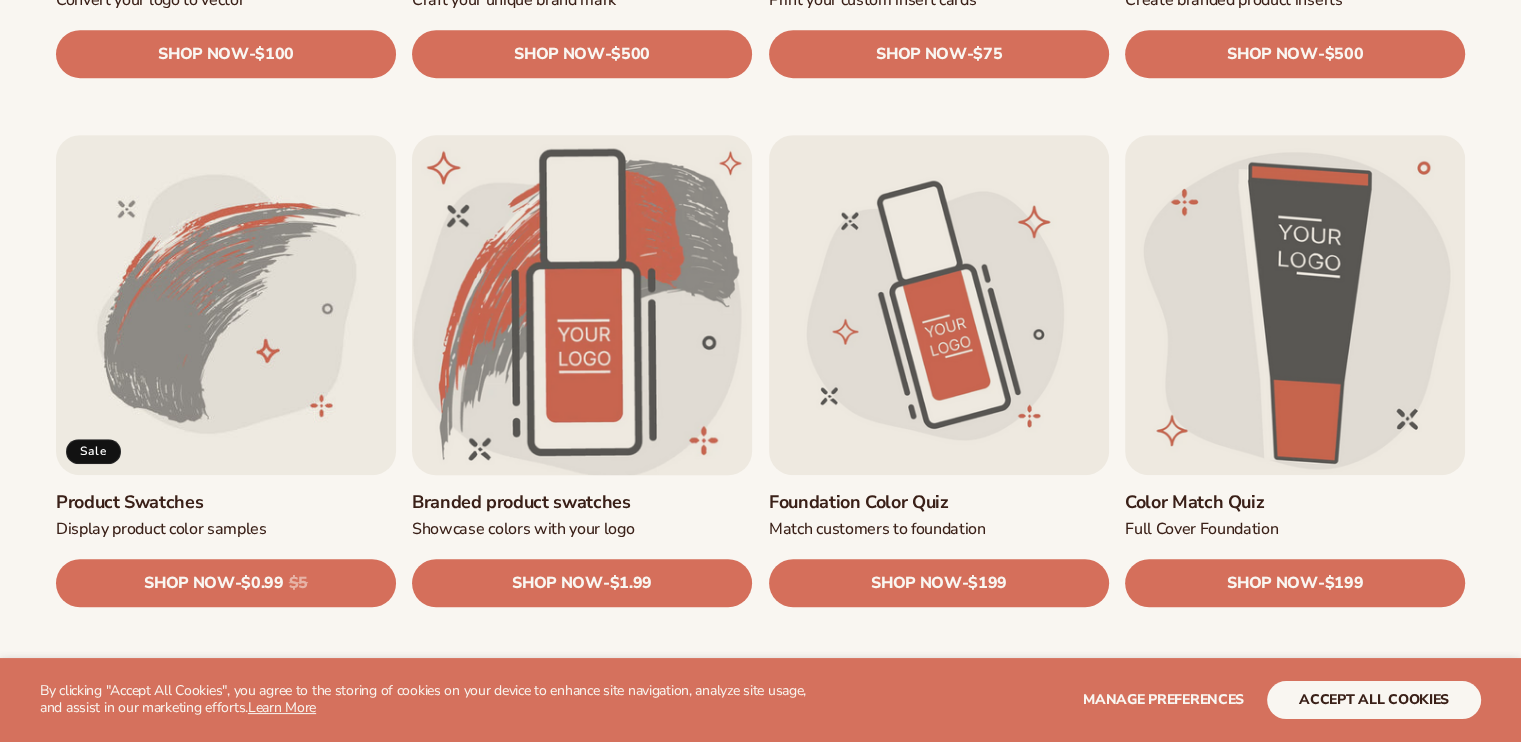 click on "Branded product swatches" at bounding box center (582, 502) 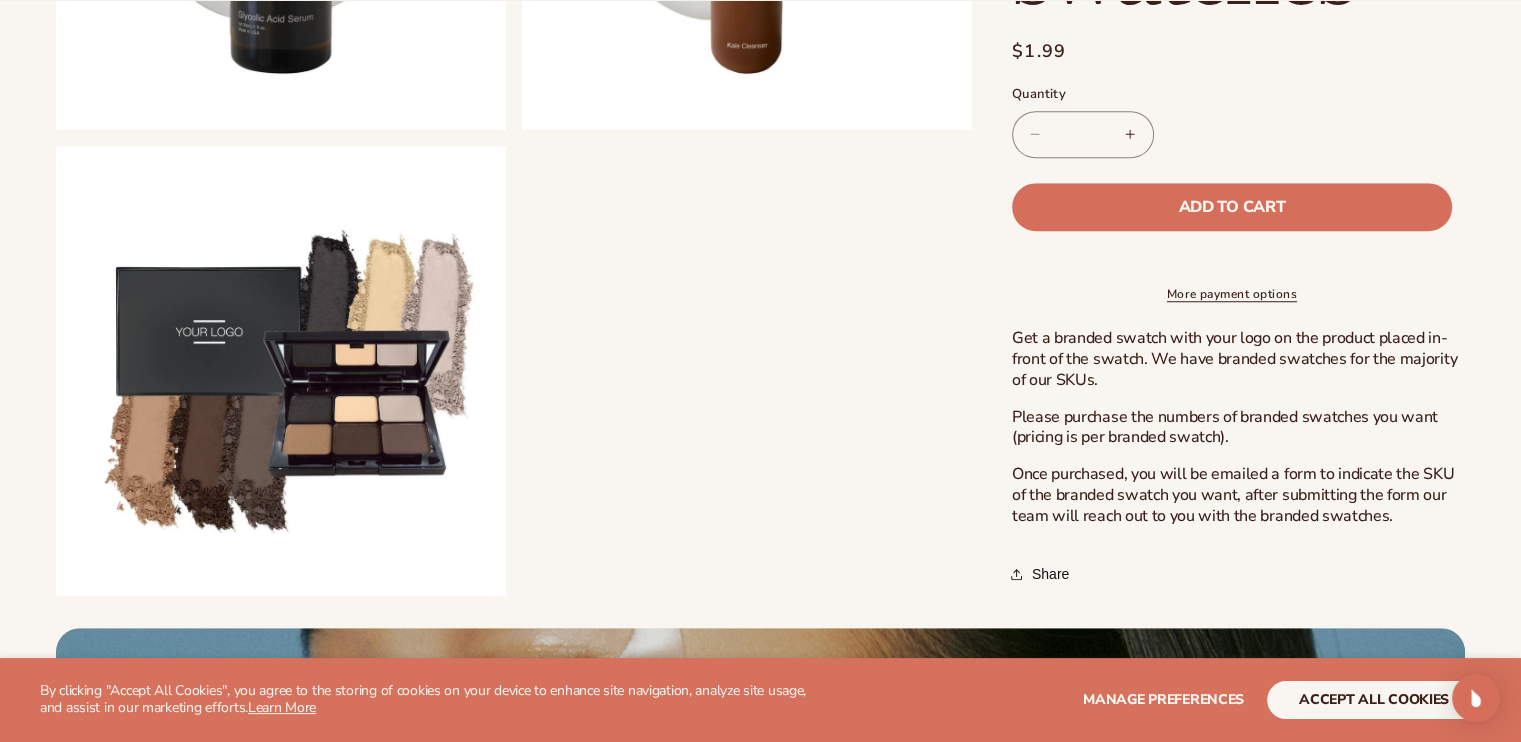 scroll, scrollTop: 1533, scrollLeft: 0, axis: vertical 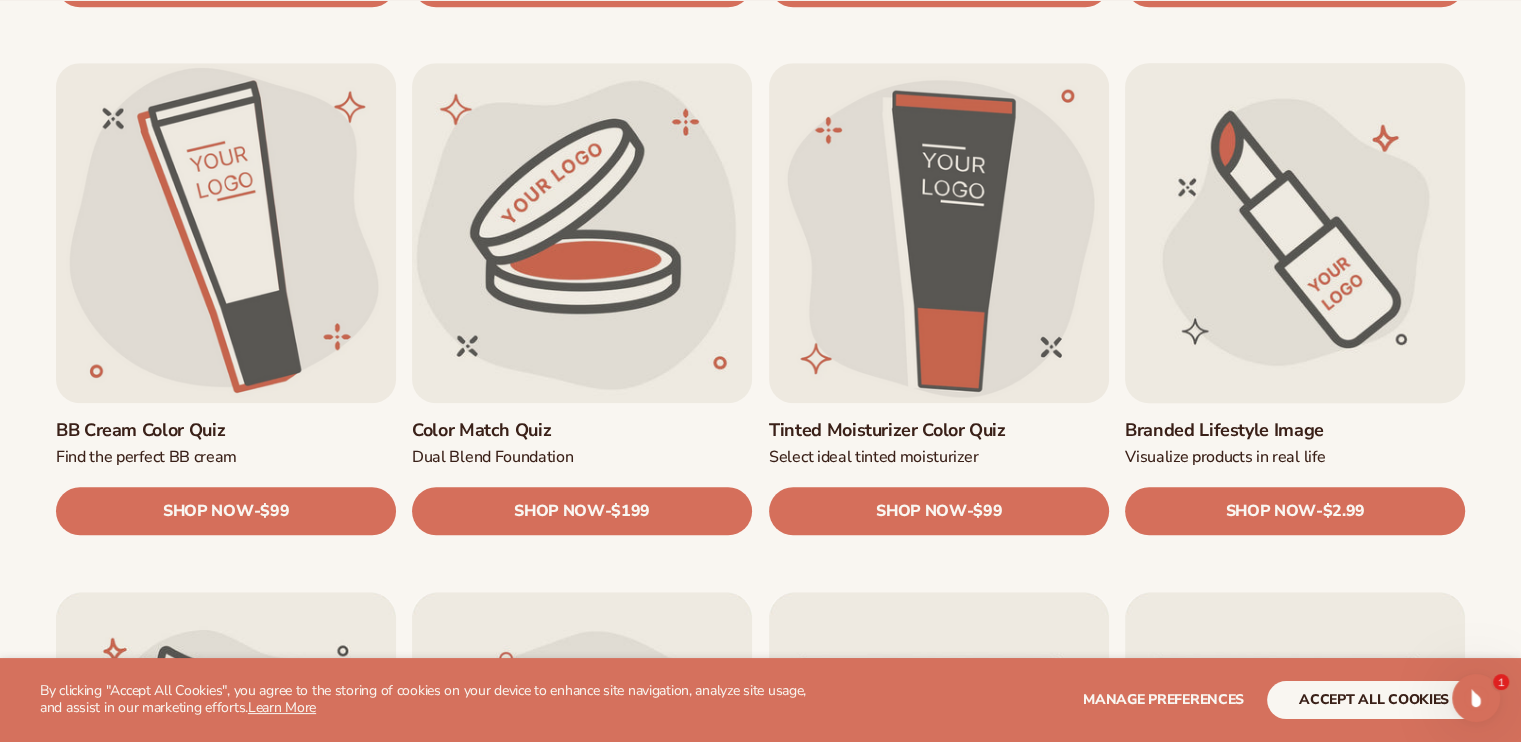 click on "Branded Lifestyle Image" at bounding box center [1295, 430] 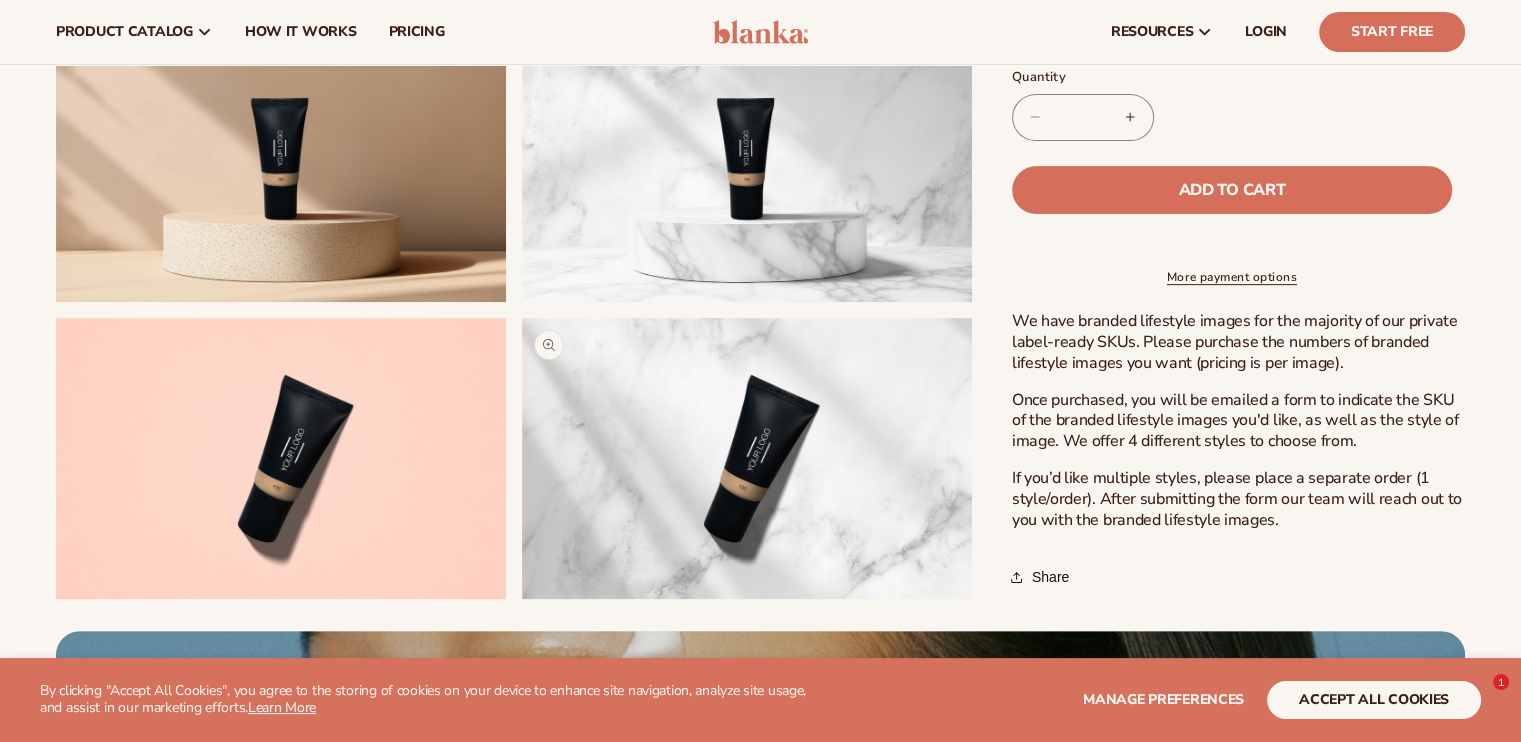 scroll, scrollTop: 666, scrollLeft: 0, axis: vertical 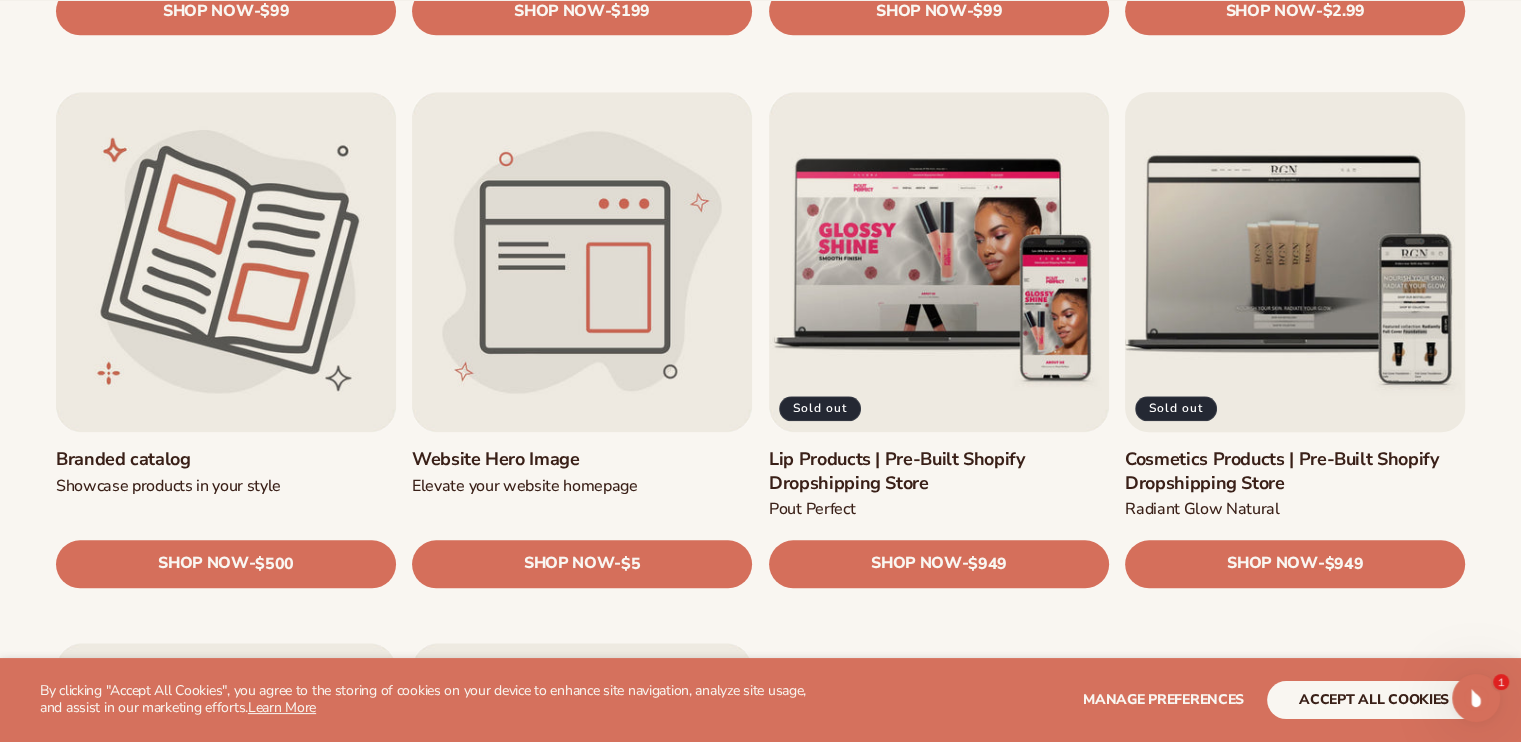 click on "Cosmetics Products | Pre-Built Shopify Dropshipping Store" at bounding box center [1295, 471] 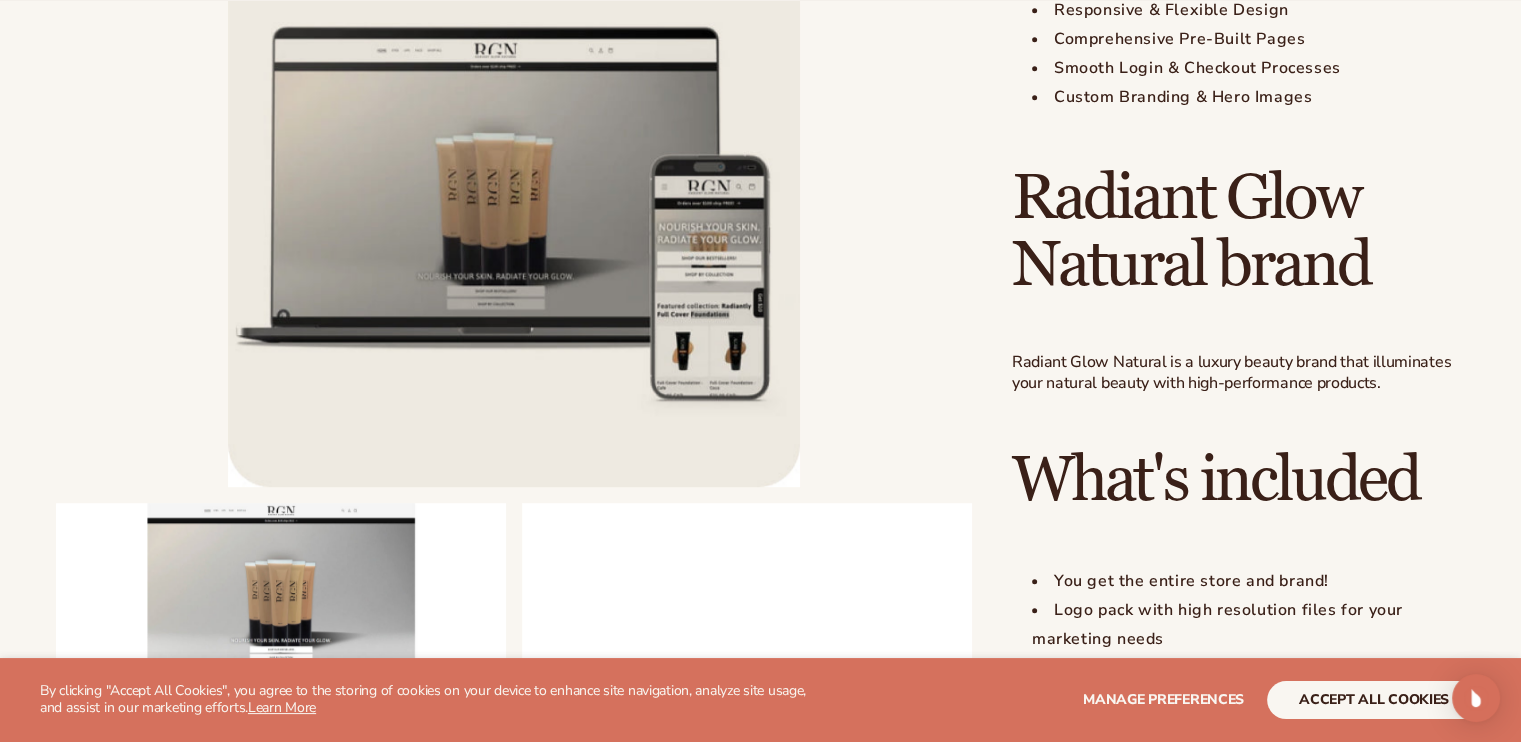 scroll, scrollTop: 1766, scrollLeft: 0, axis: vertical 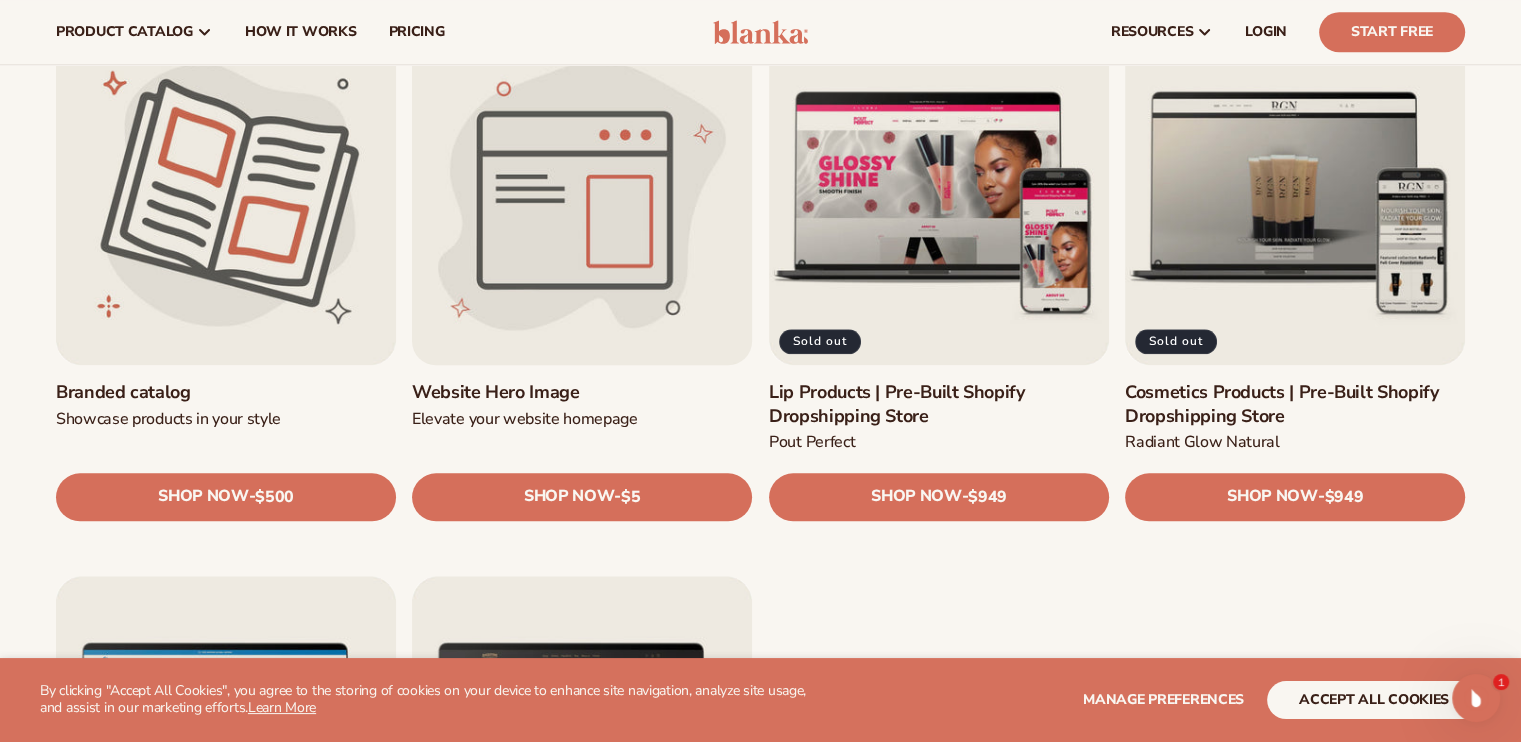 click on "Website Hero Image" at bounding box center (582, 392) 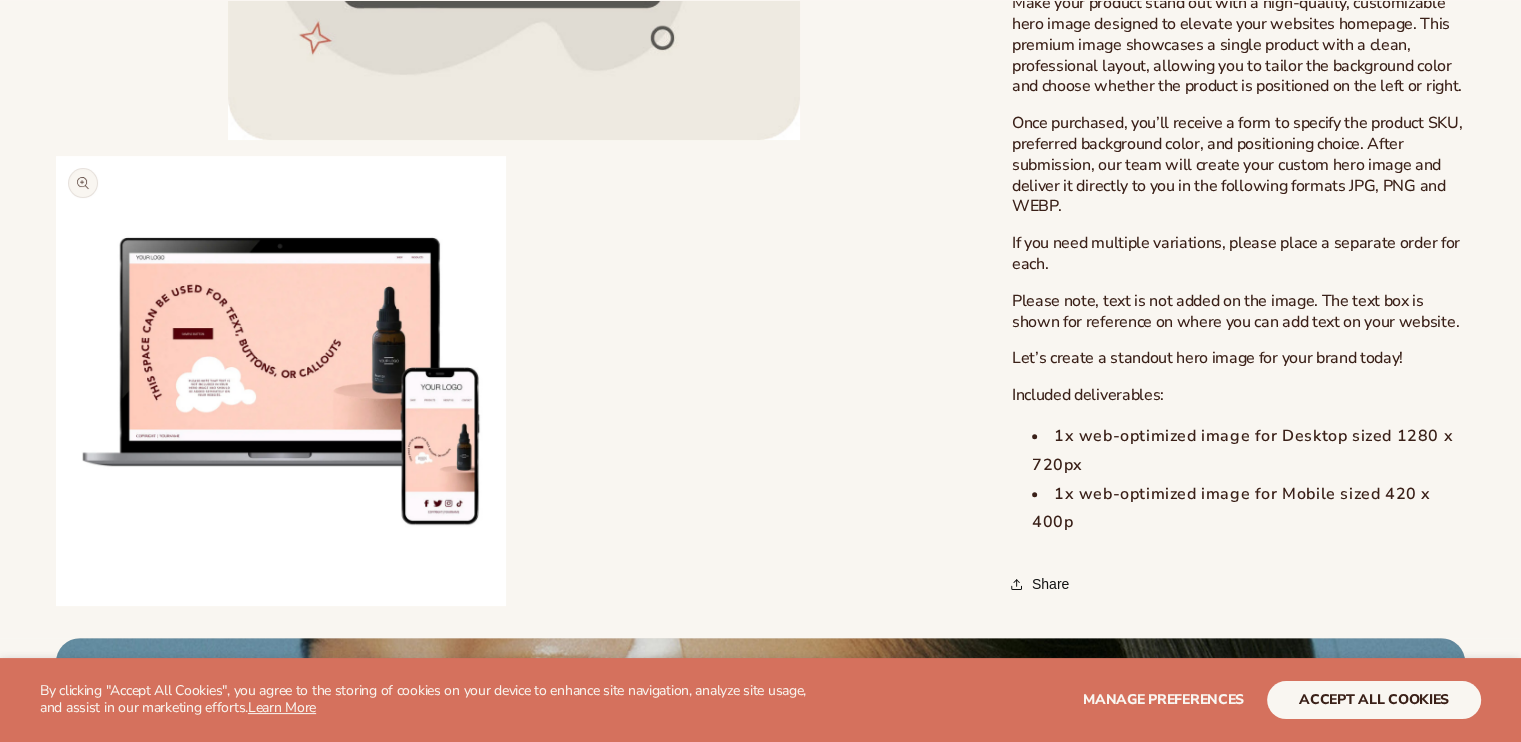 scroll, scrollTop: 800, scrollLeft: 0, axis: vertical 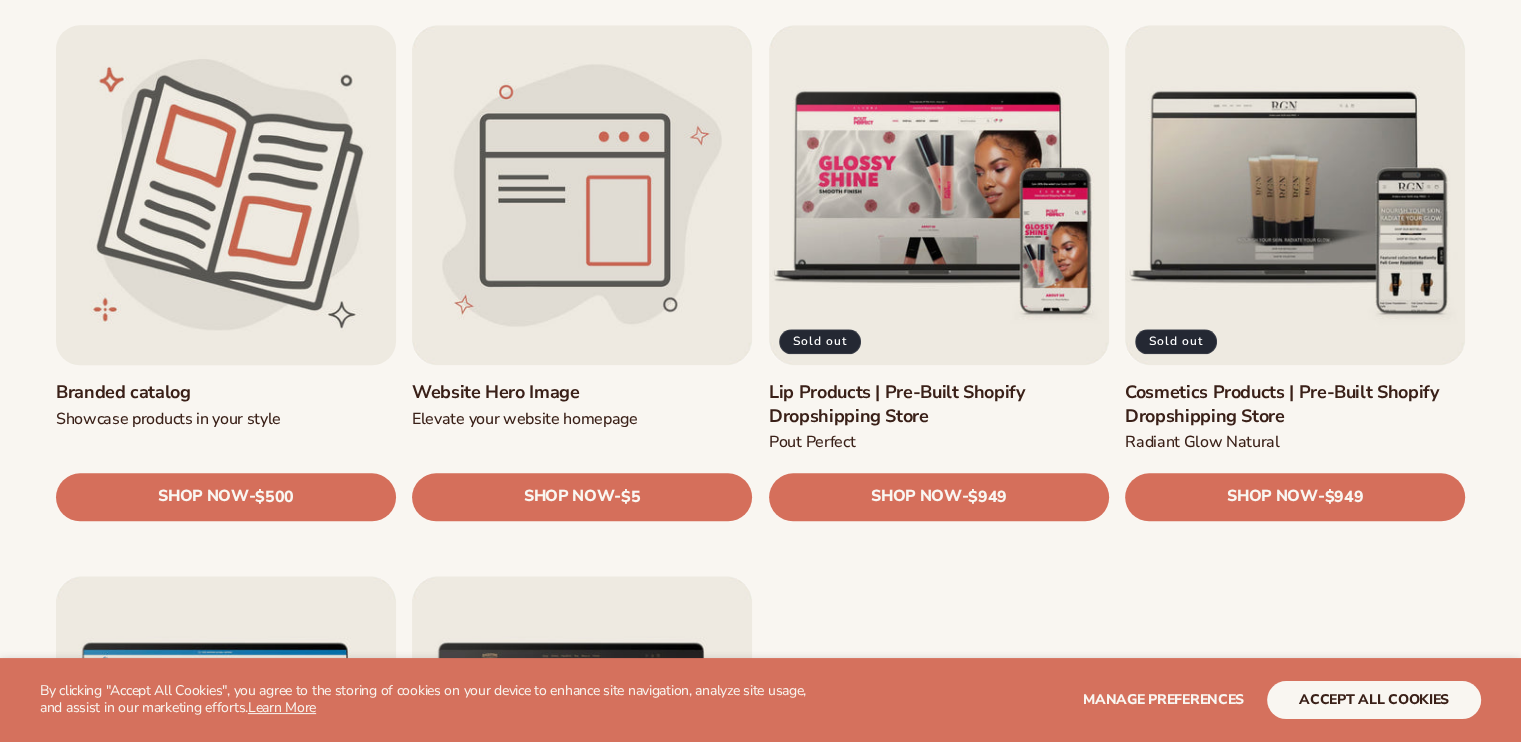 click on "Branded catalog" at bounding box center [226, 392] 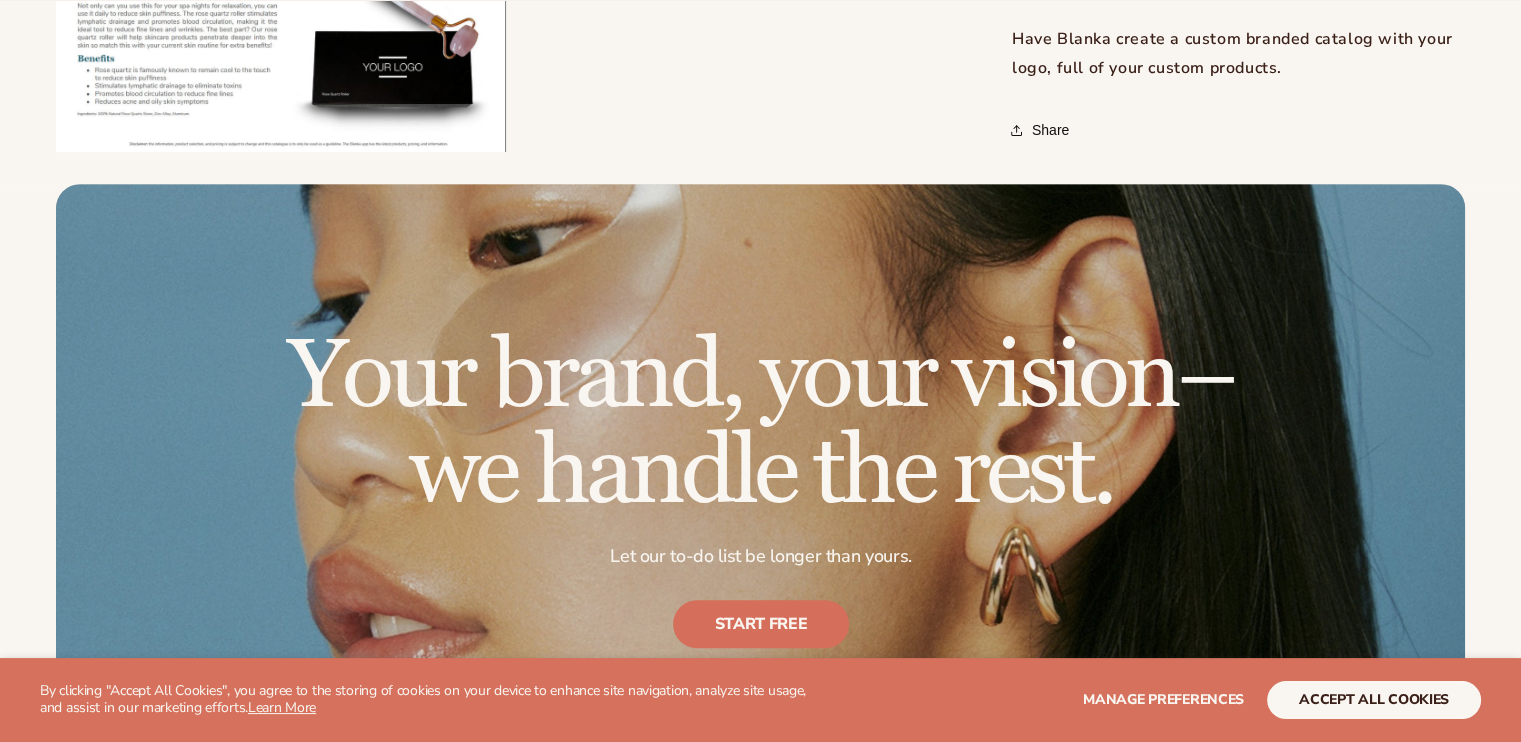 scroll, scrollTop: 1100, scrollLeft: 0, axis: vertical 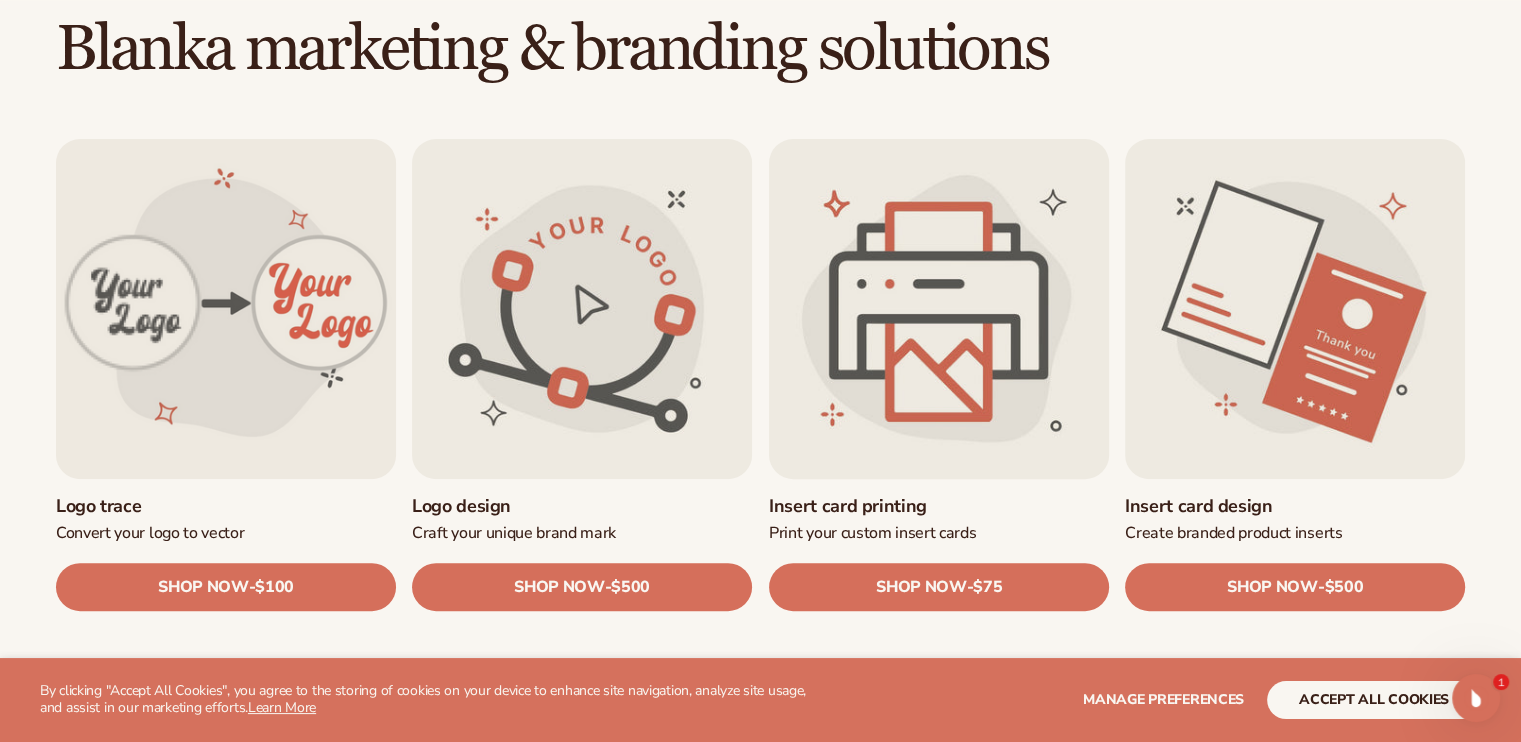 click on "Insert card printing" at bounding box center (939, 506) 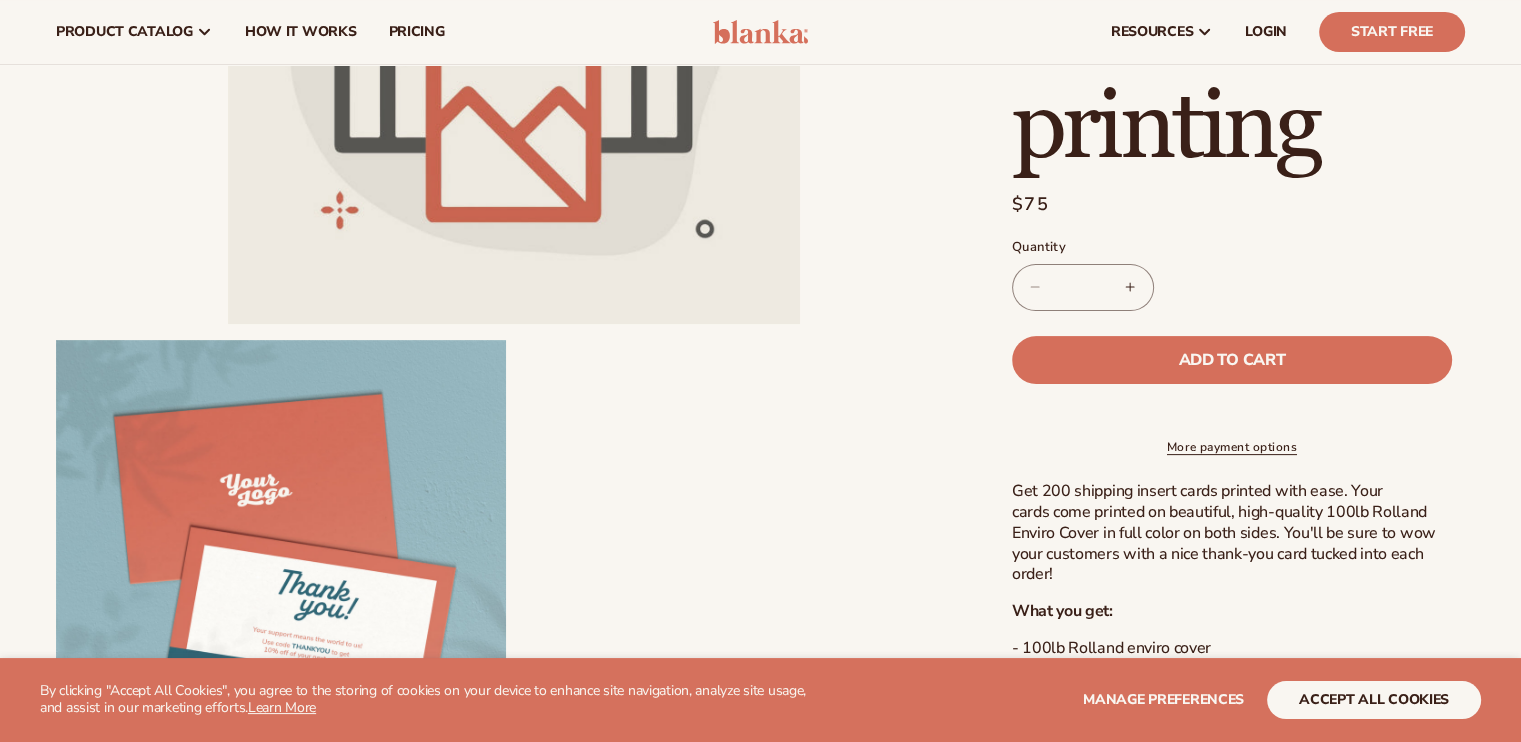 scroll, scrollTop: 400, scrollLeft: 0, axis: vertical 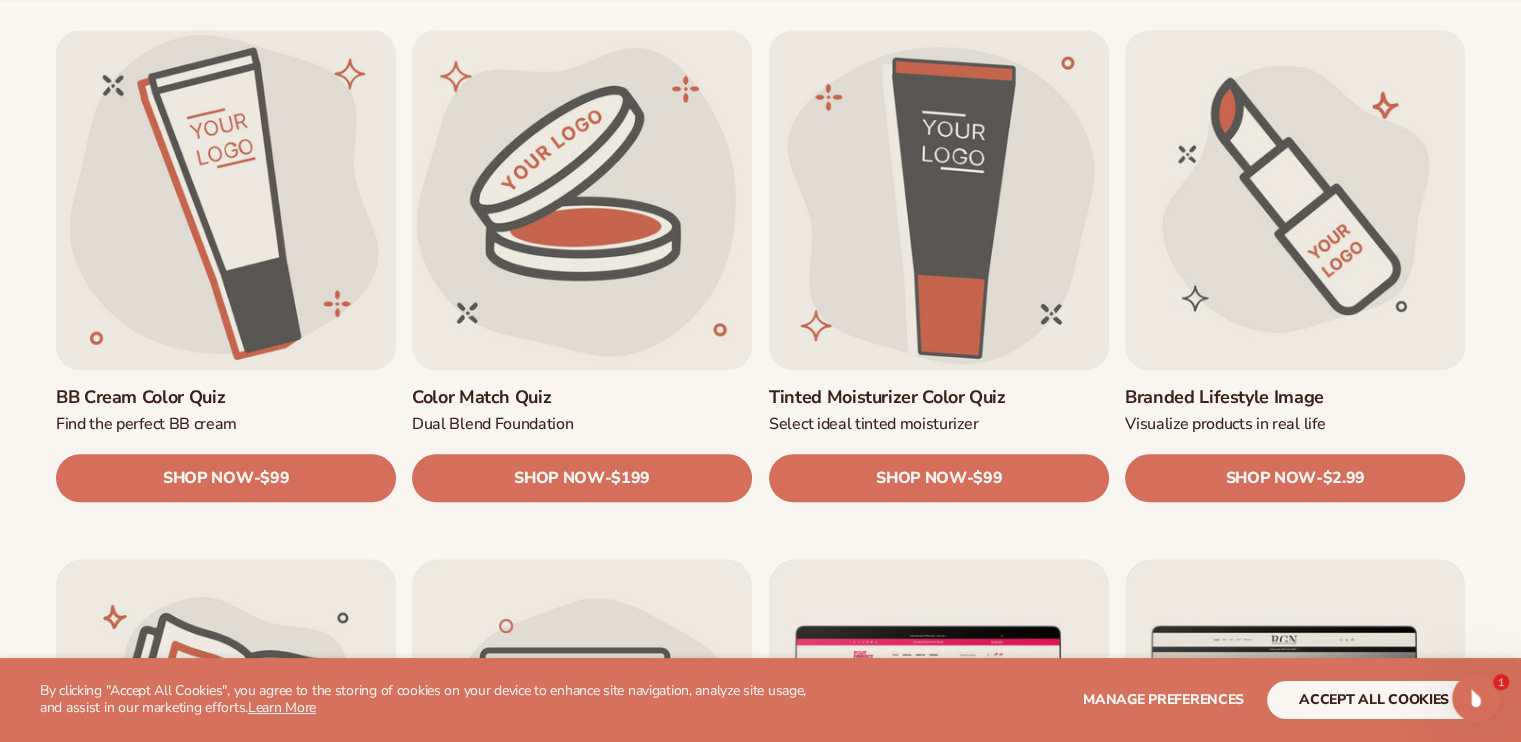 click on "Branded Lifestyle Image" at bounding box center [1295, 397] 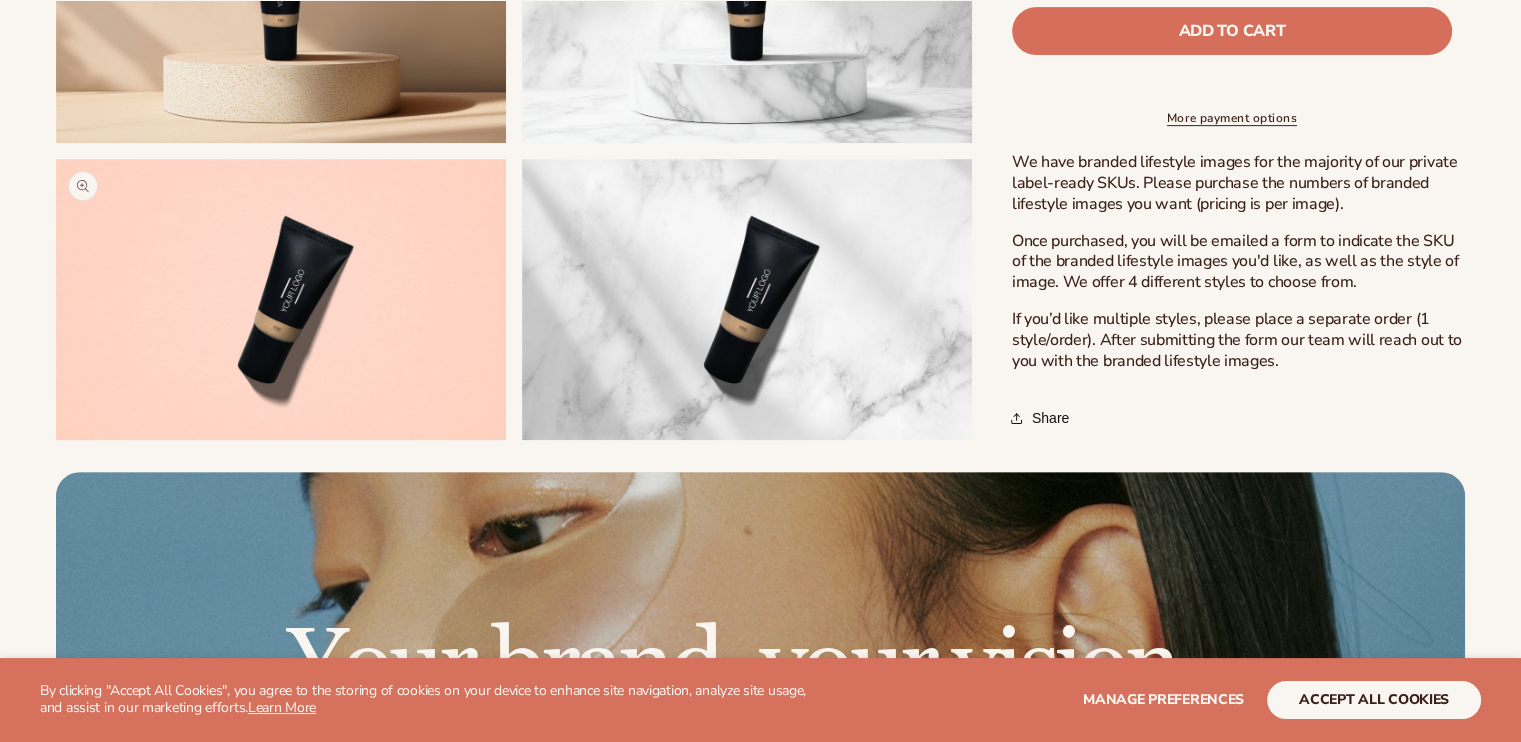 scroll, scrollTop: 866, scrollLeft: 0, axis: vertical 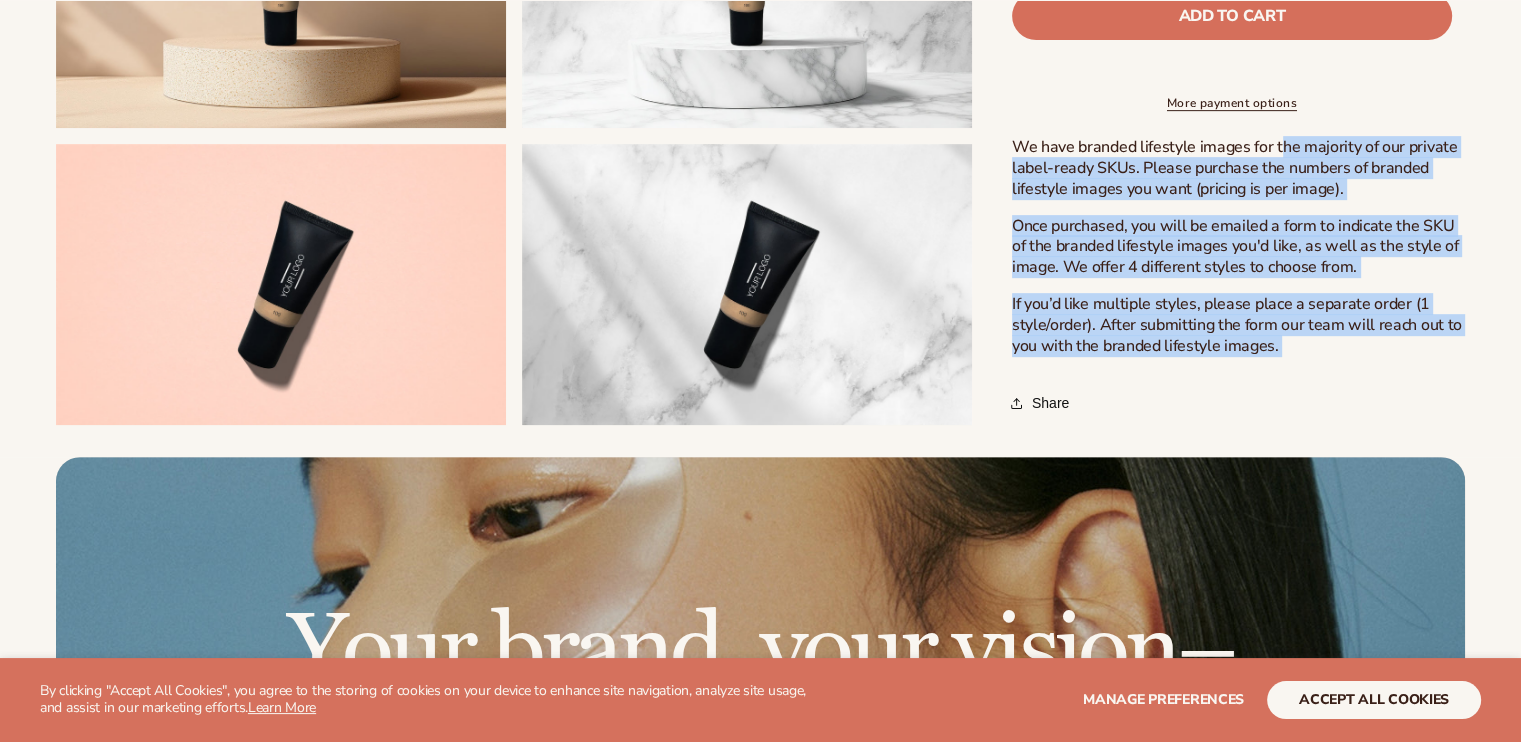 drag, startPoint x: 1017, startPoint y: 147, endPoint x: 1277, endPoint y: 153, distance: 260.0692 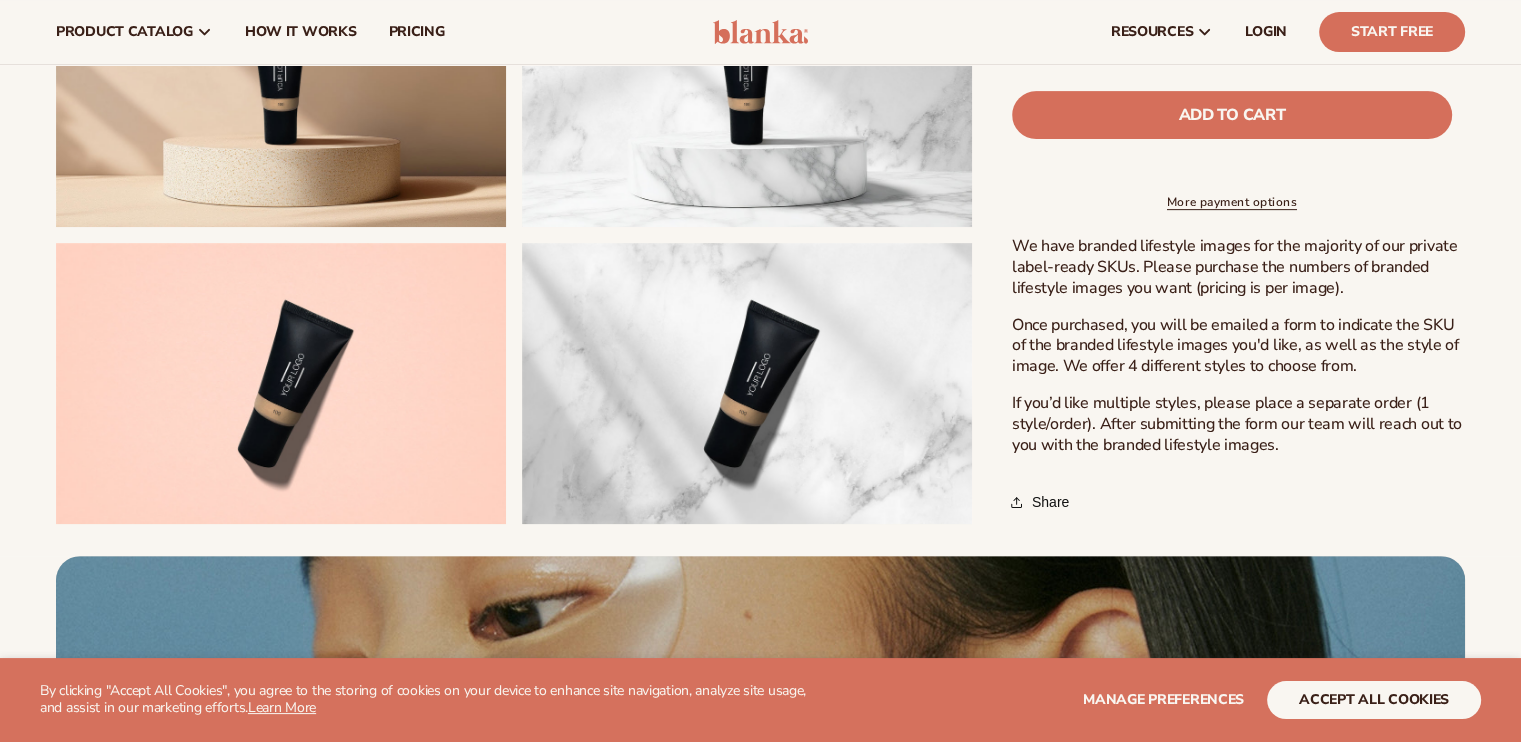 scroll, scrollTop: 700, scrollLeft: 0, axis: vertical 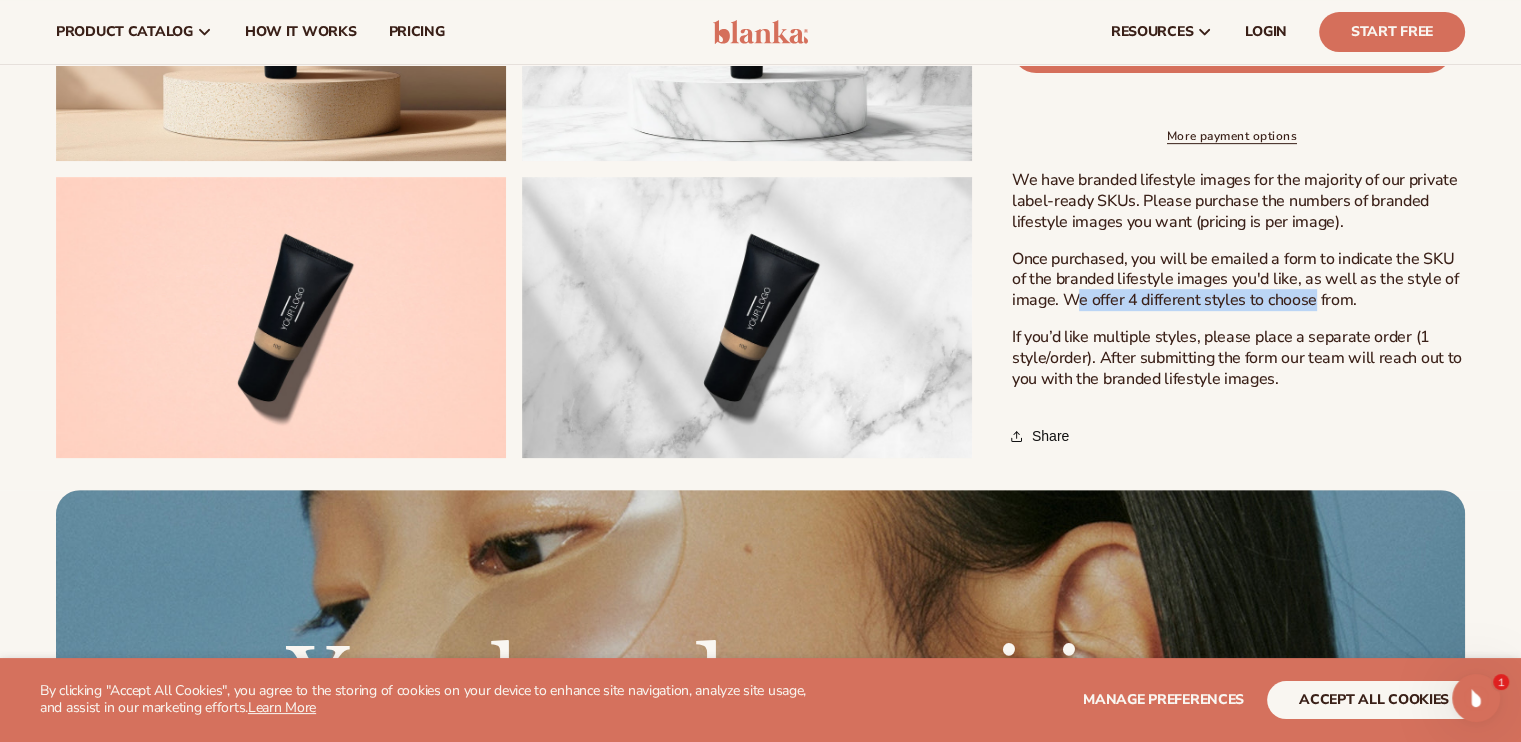 drag, startPoint x: 1074, startPoint y: 303, endPoint x: 1313, endPoint y: 310, distance: 239.1025 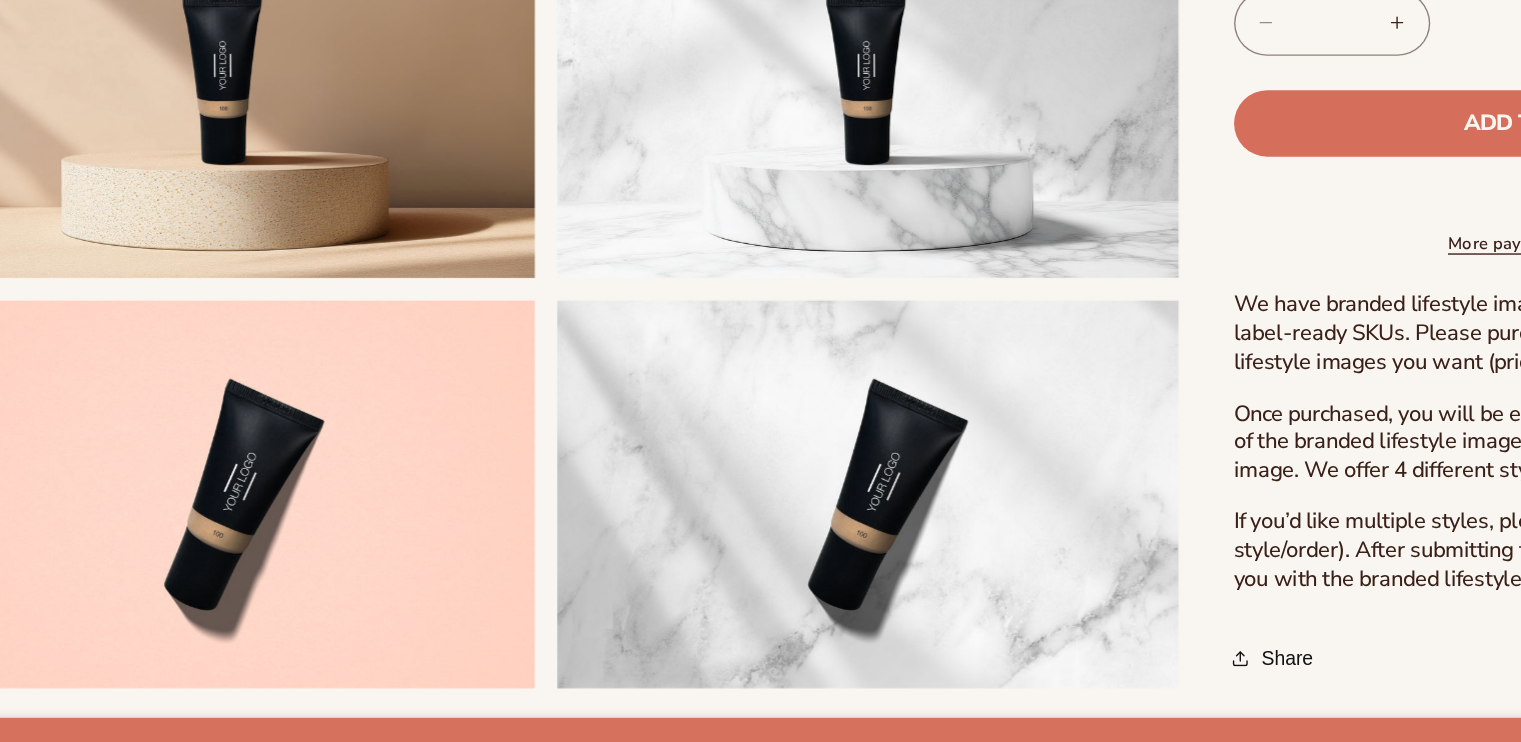 scroll, scrollTop: 654, scrollLeft: 0, axis: vertical 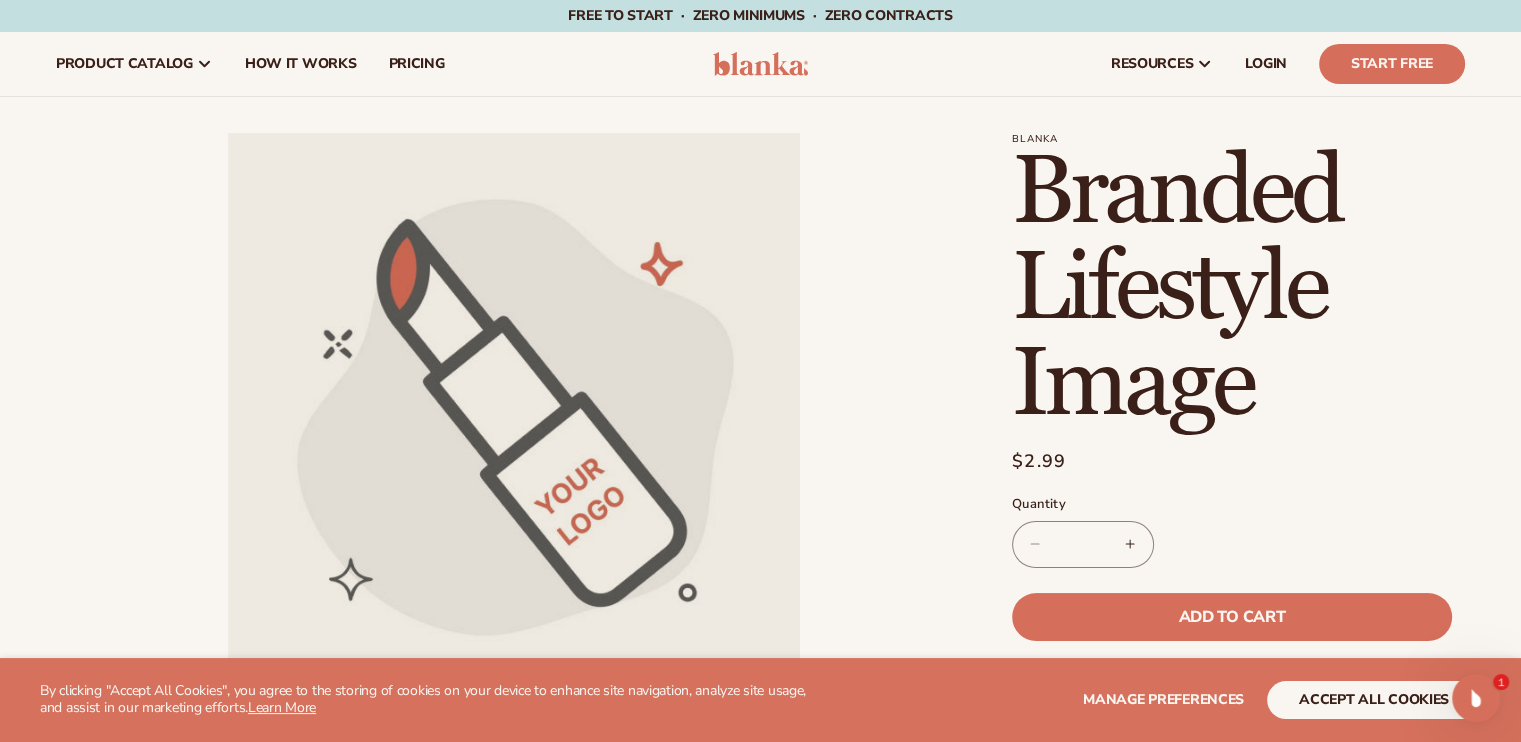 click on "Open media 1 in modal" at bounding box center (514, 419) 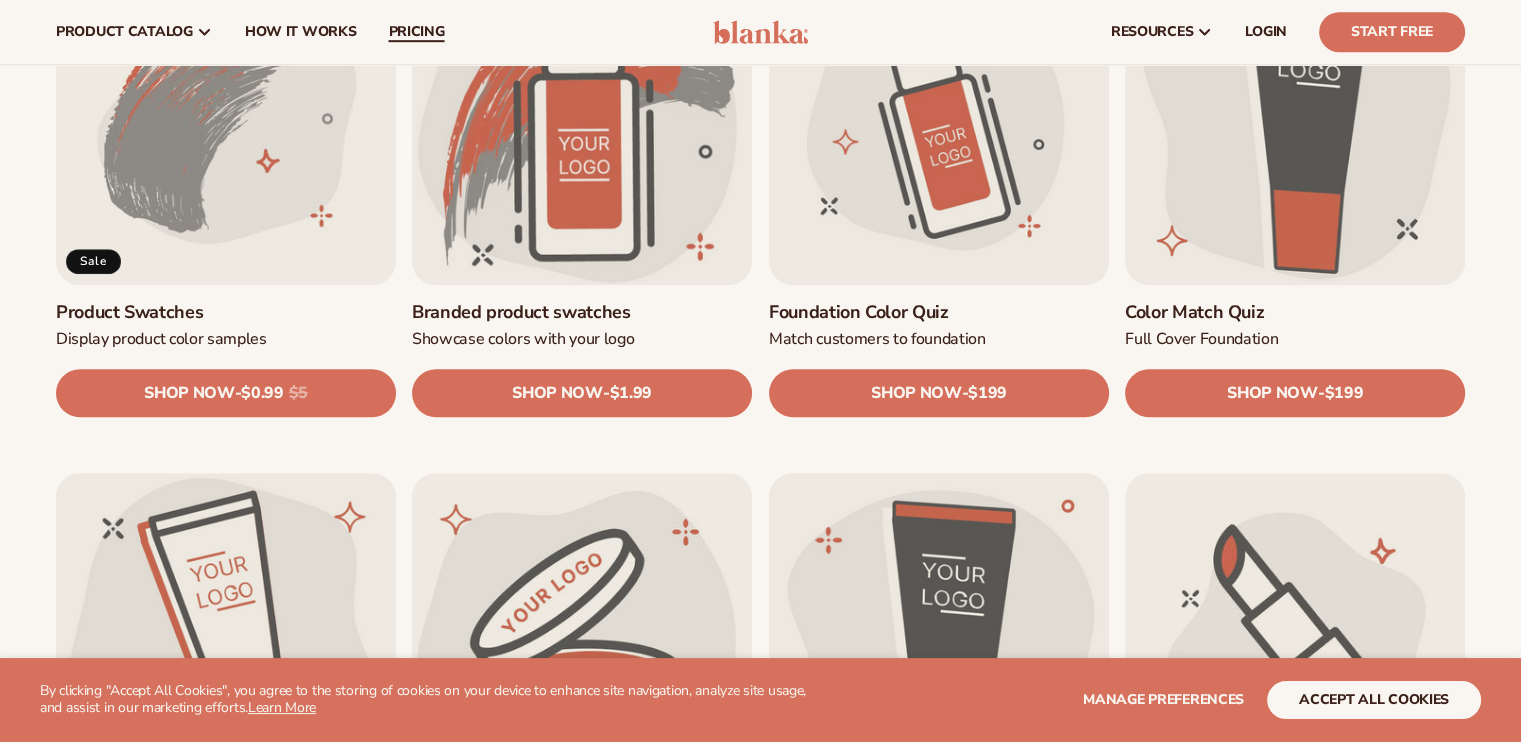 scroll, scrollTop: 1233, scrollLeft: 0, axis: vertical 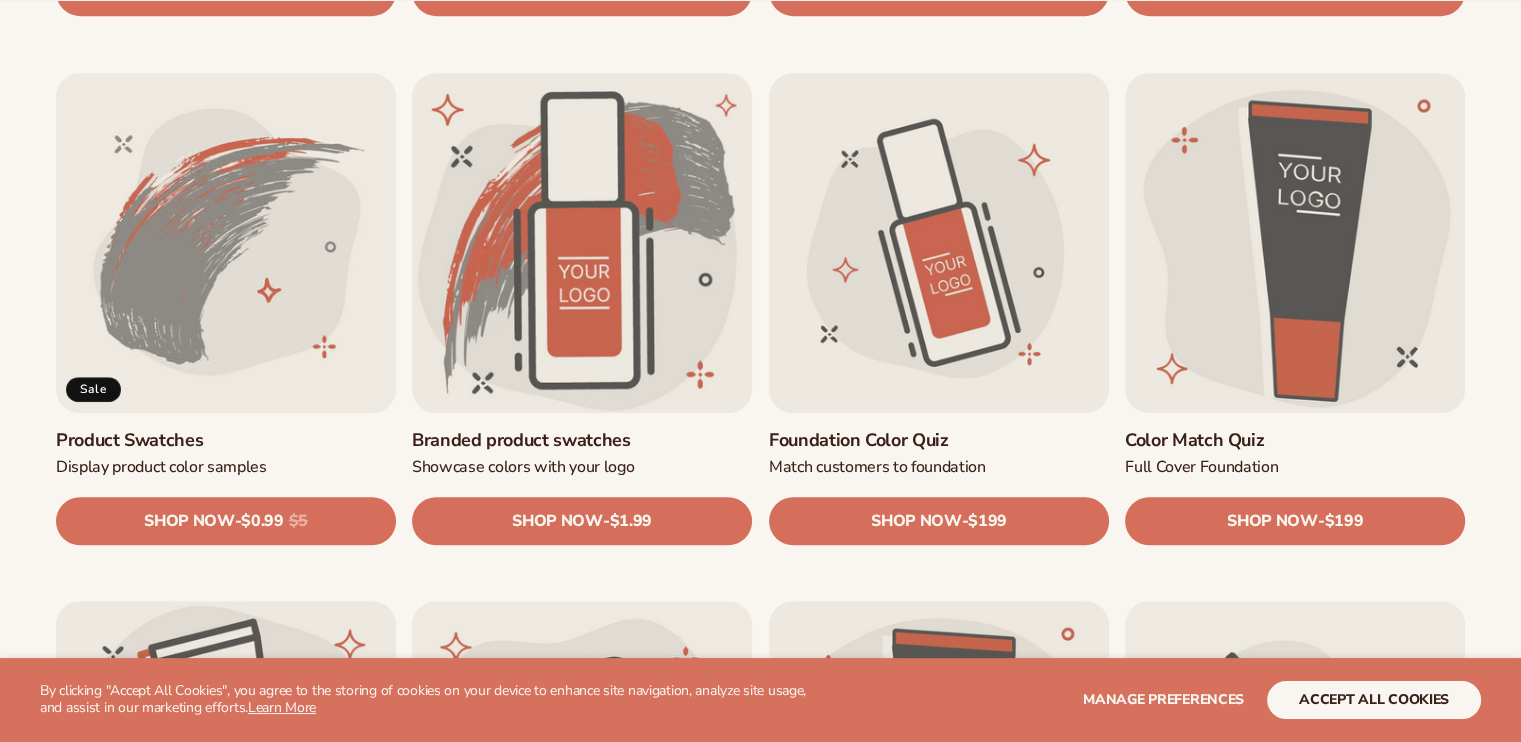 click on "Product Swatches" at bounding box center [226, 440] 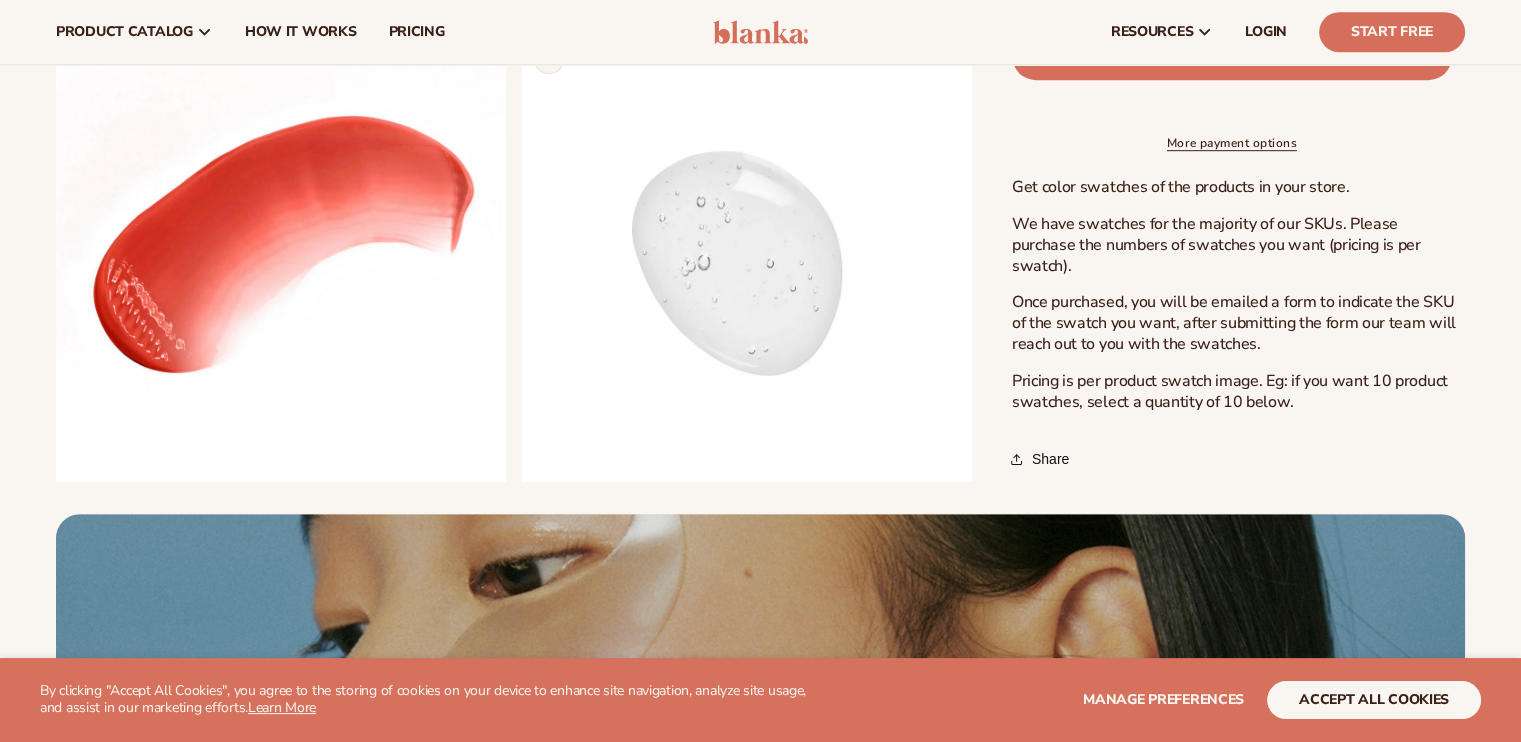 scroll, scrollTop: 1100, scrollLeft: 0, axis: vertical 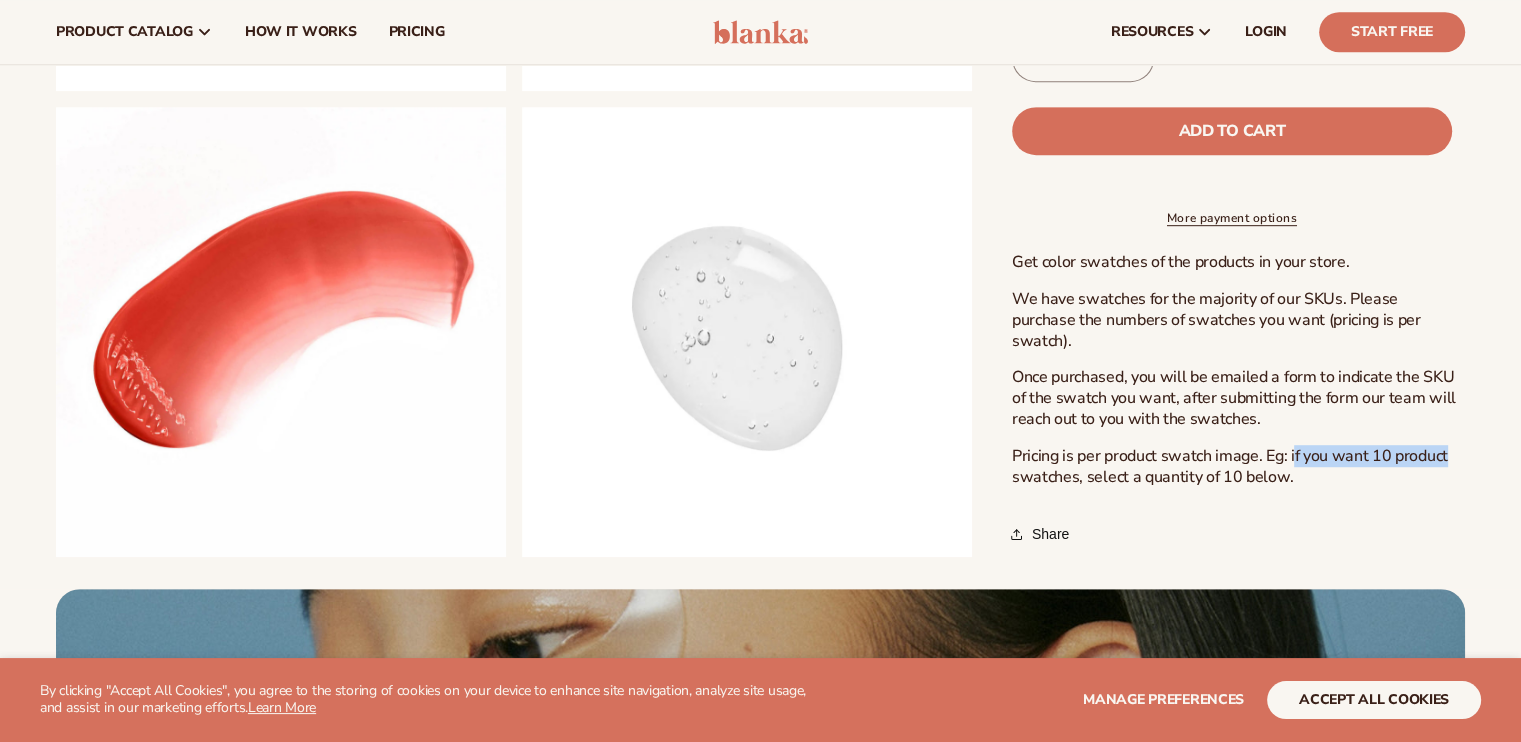 drag, startPoint x: 1292, startPoint y: 457, endPoint x: 1452, endPoint y: 463, distance: 160.11246 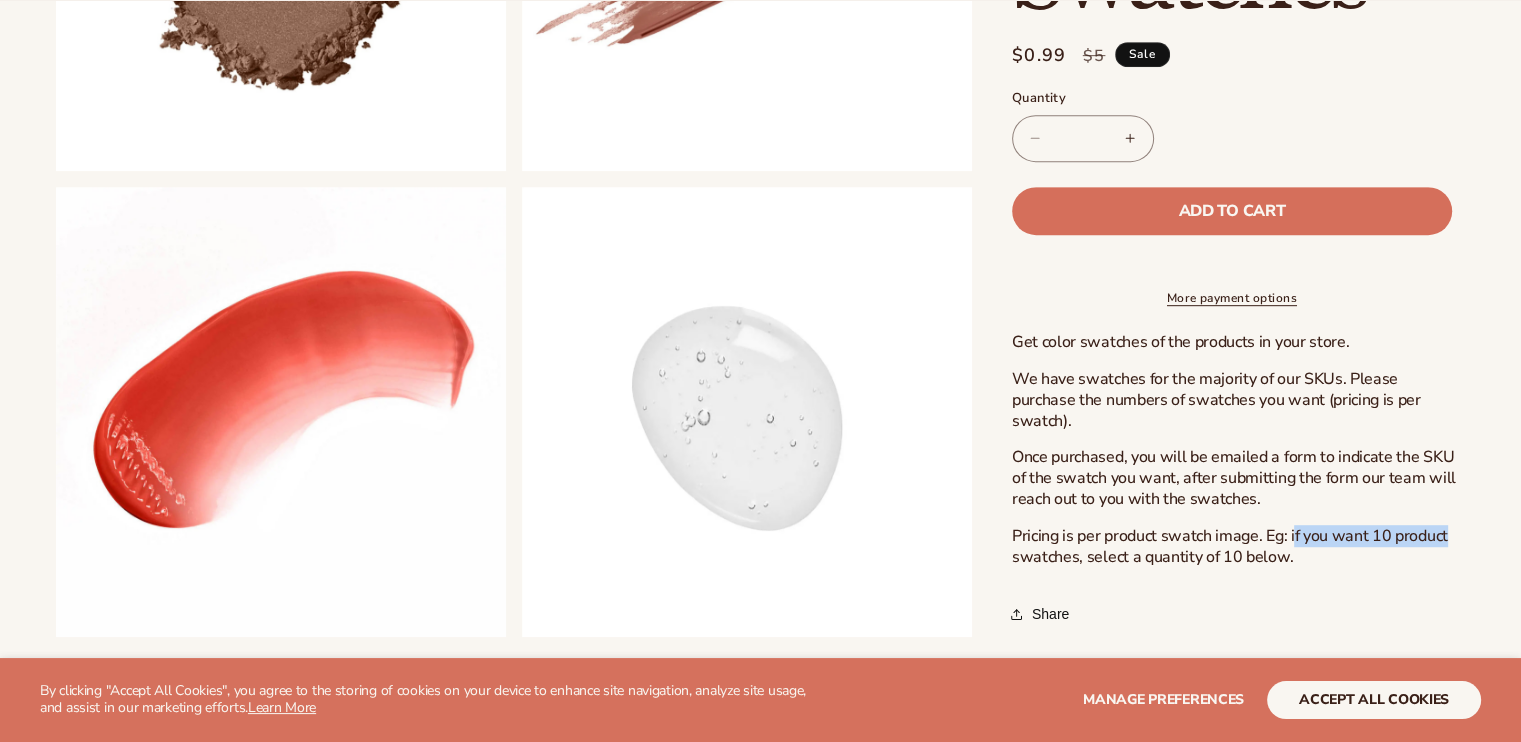 scroll, scrollTop: 1066, scrollLeft: 0, axis: vertical 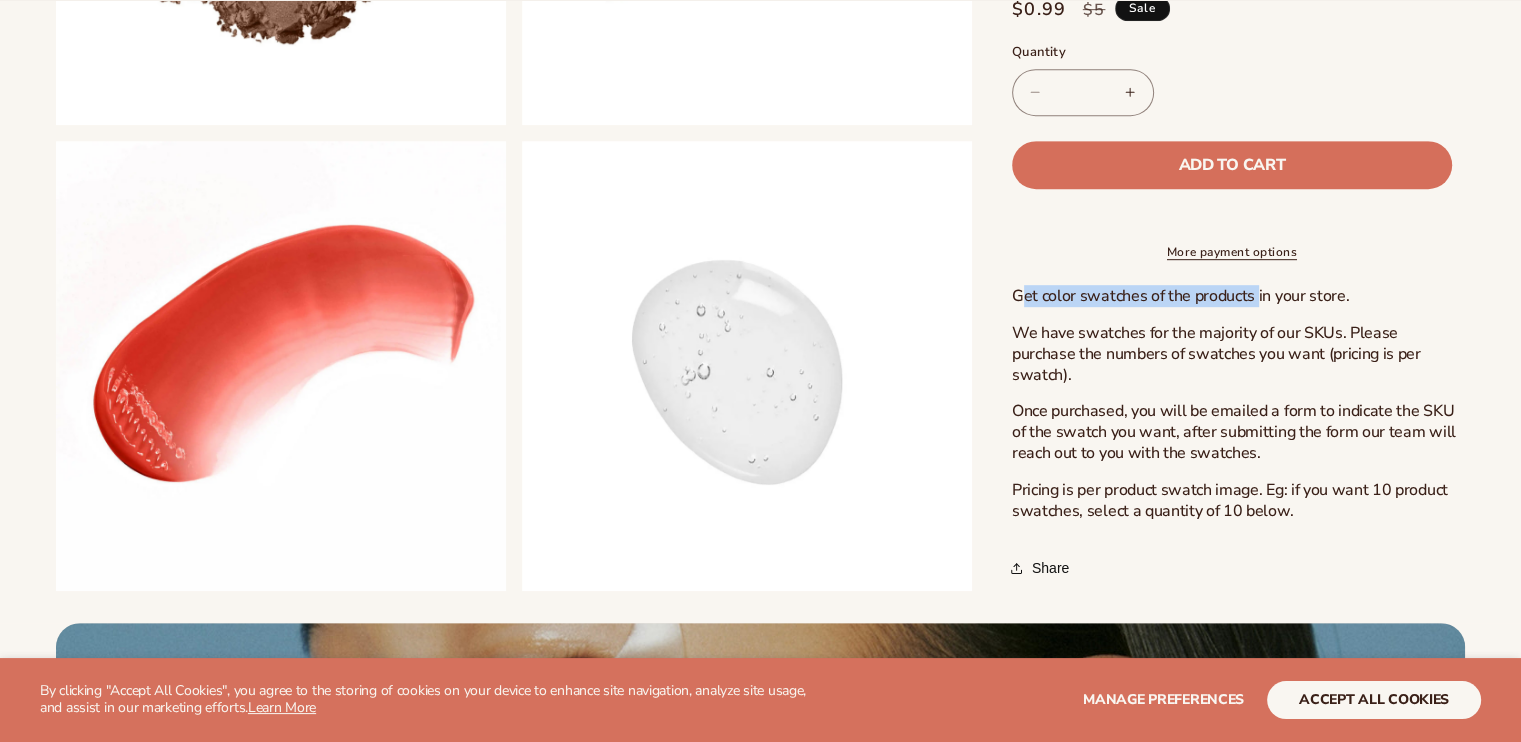 drag, startPoint x: 1024, startPoint y: 317, endPoint x: 1256, endPoint y: 320, distance: 232.0194 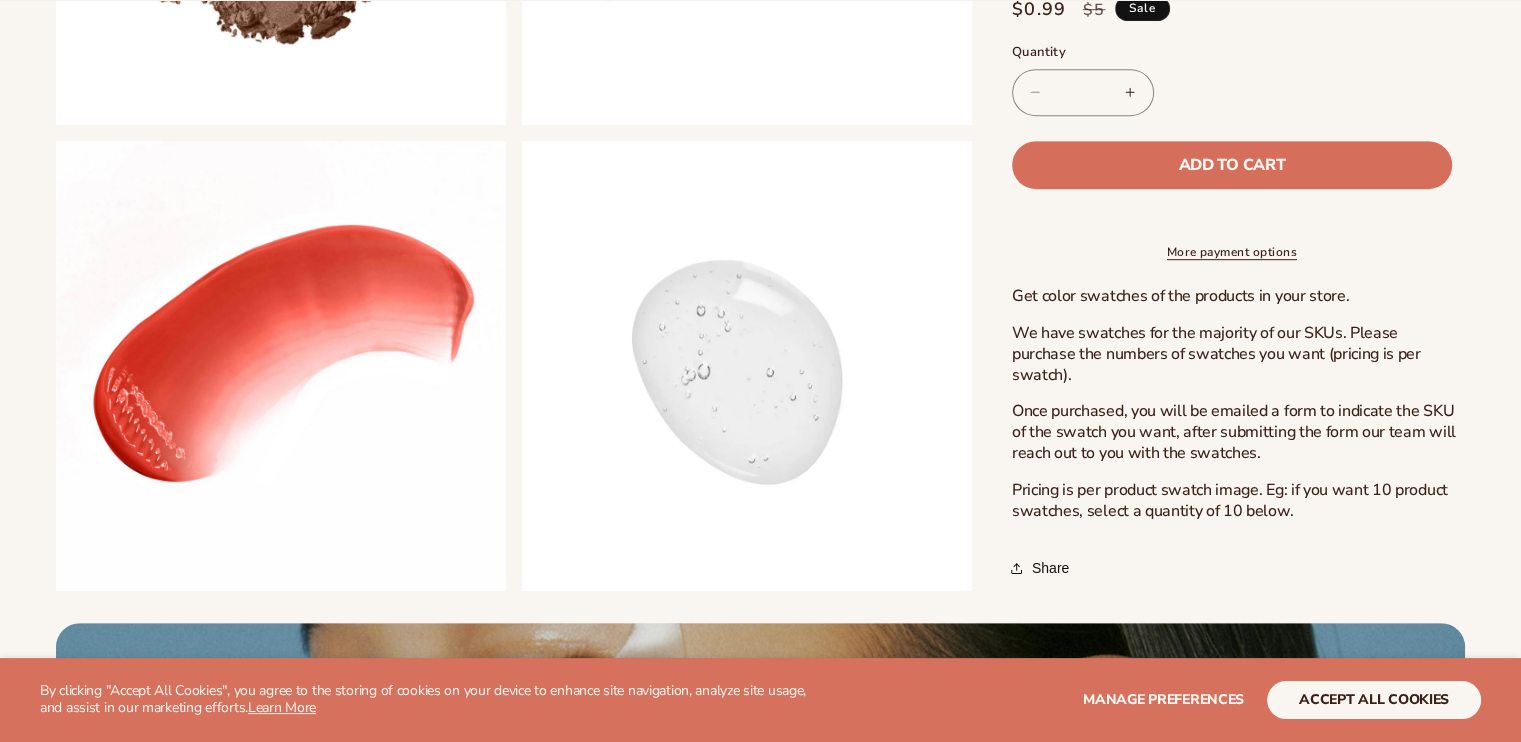 click on "Increase quantity for Product Swatches" at bounding box center [1130, 92] 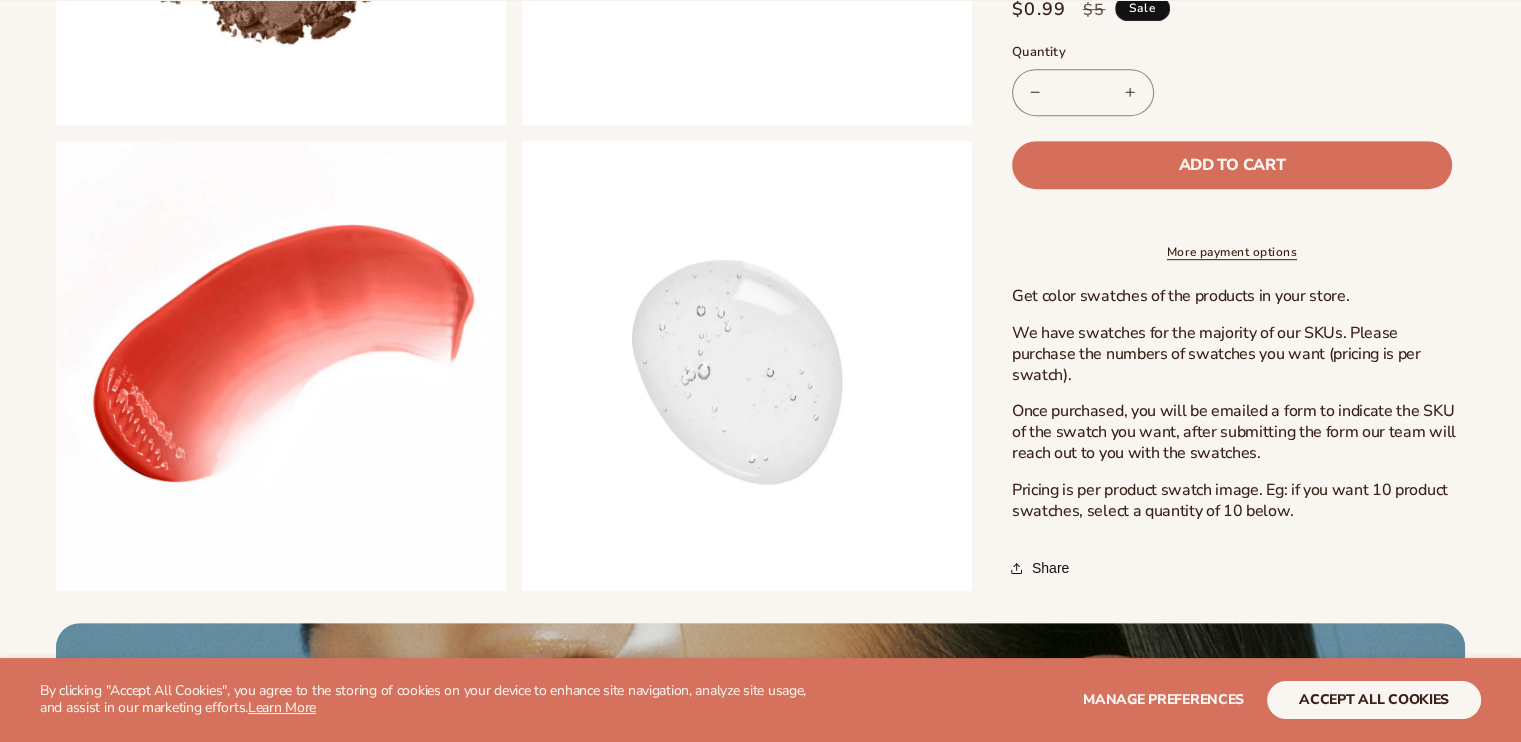 click on "Increase quantity for Product Swatches" at bounding box center (1130, 92) 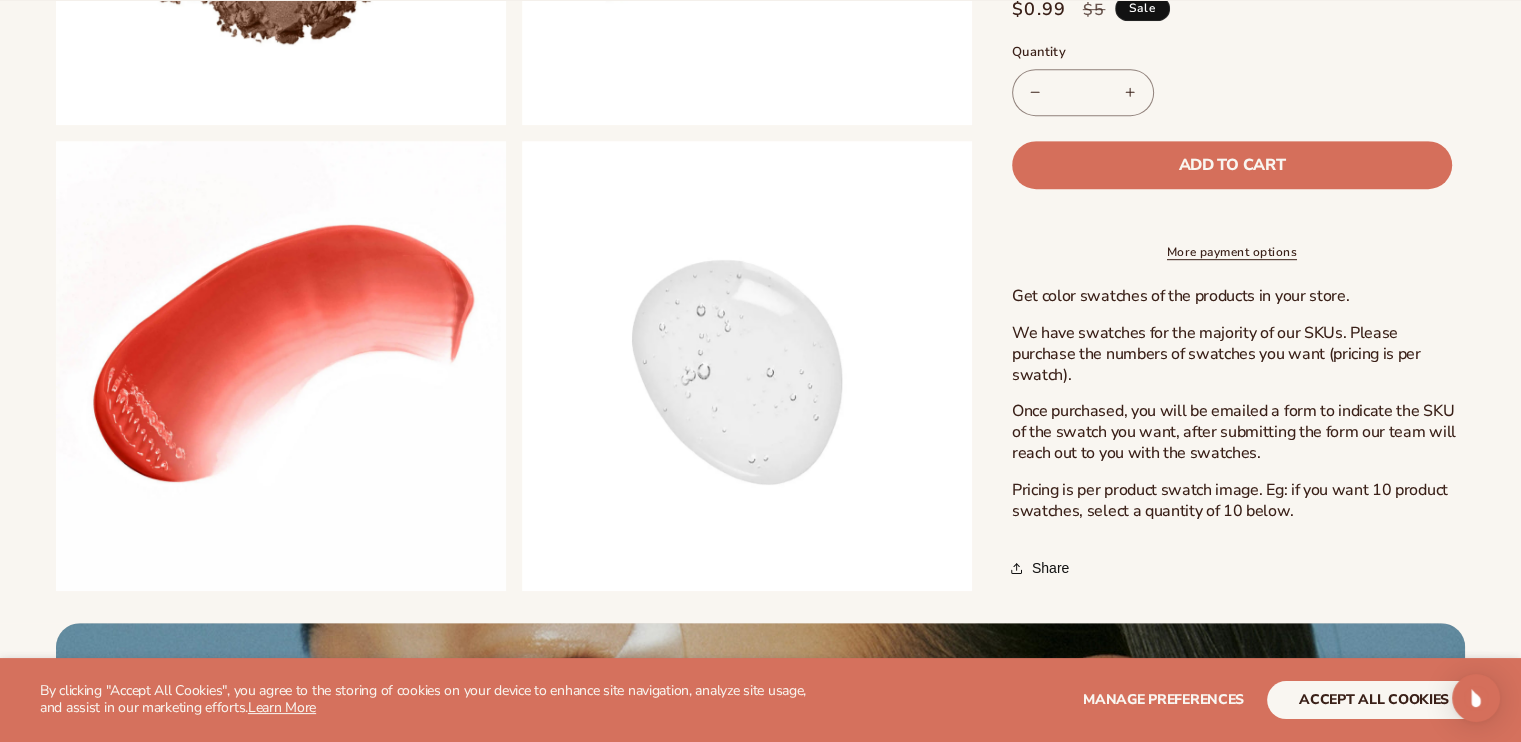 click on "Increase quantity for Product Swatches" at bounding box center [1130, 92] 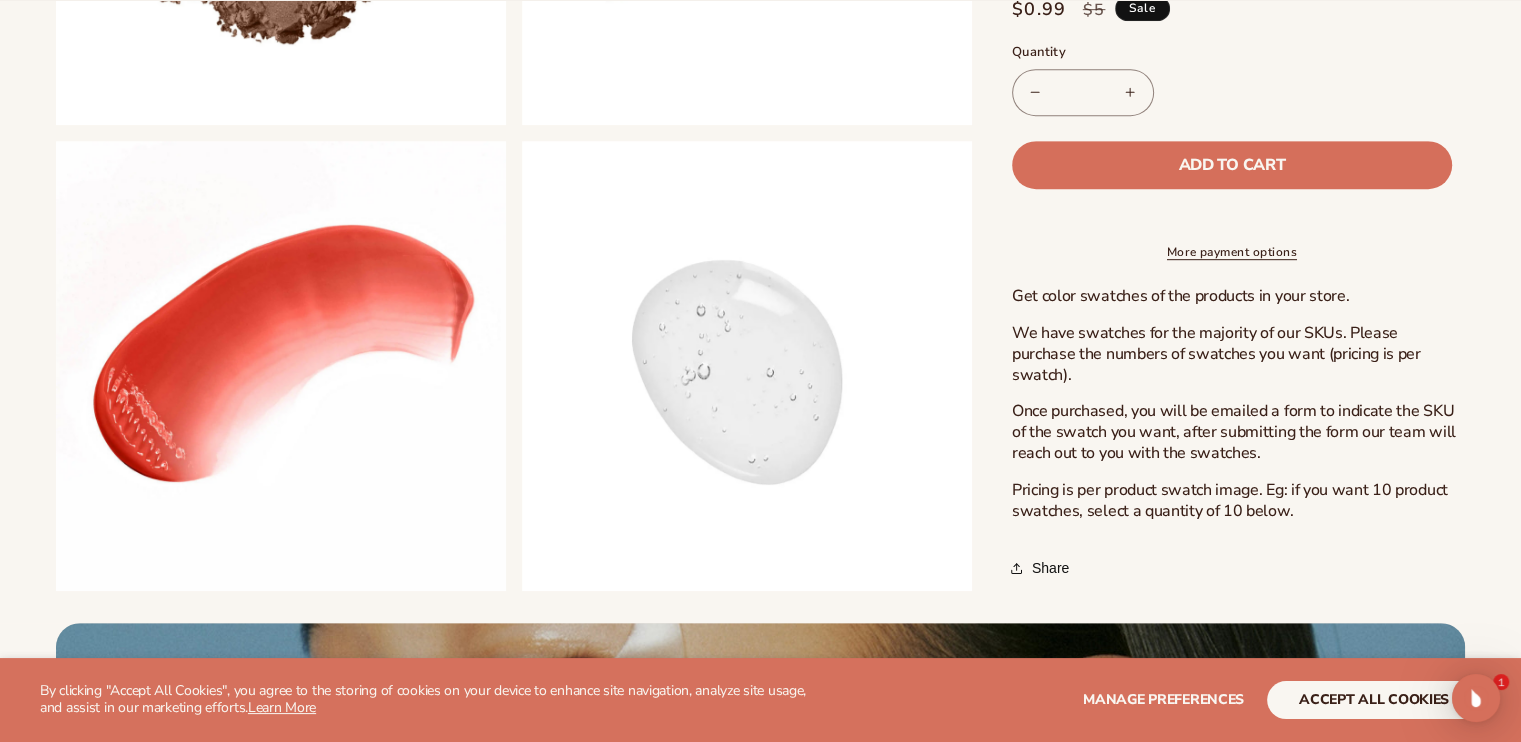 scroll, scrollTop: 0, scrollLeft: 0, axis: both 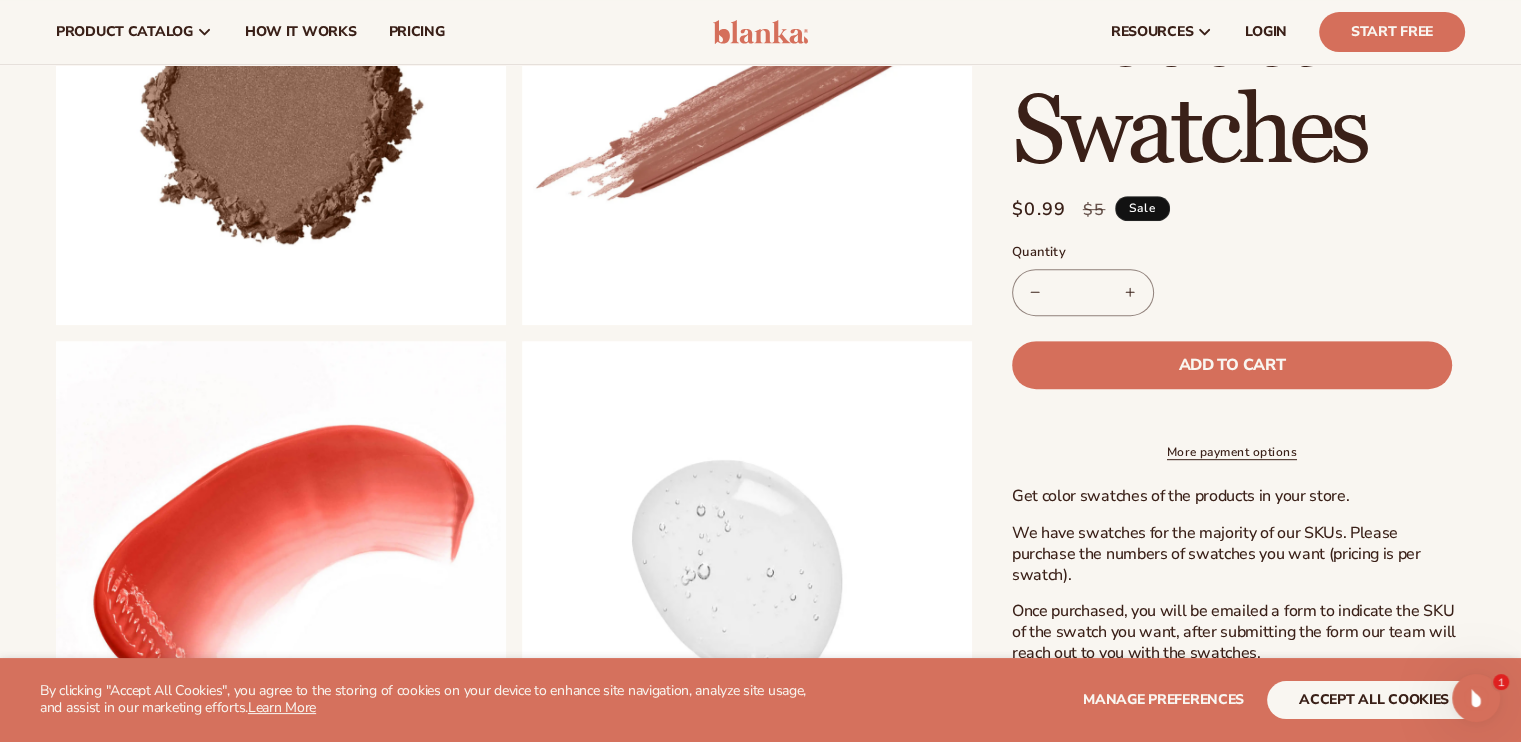 click on "Decrease quantity for Product Swatches" at bounding box center [1035, 292] 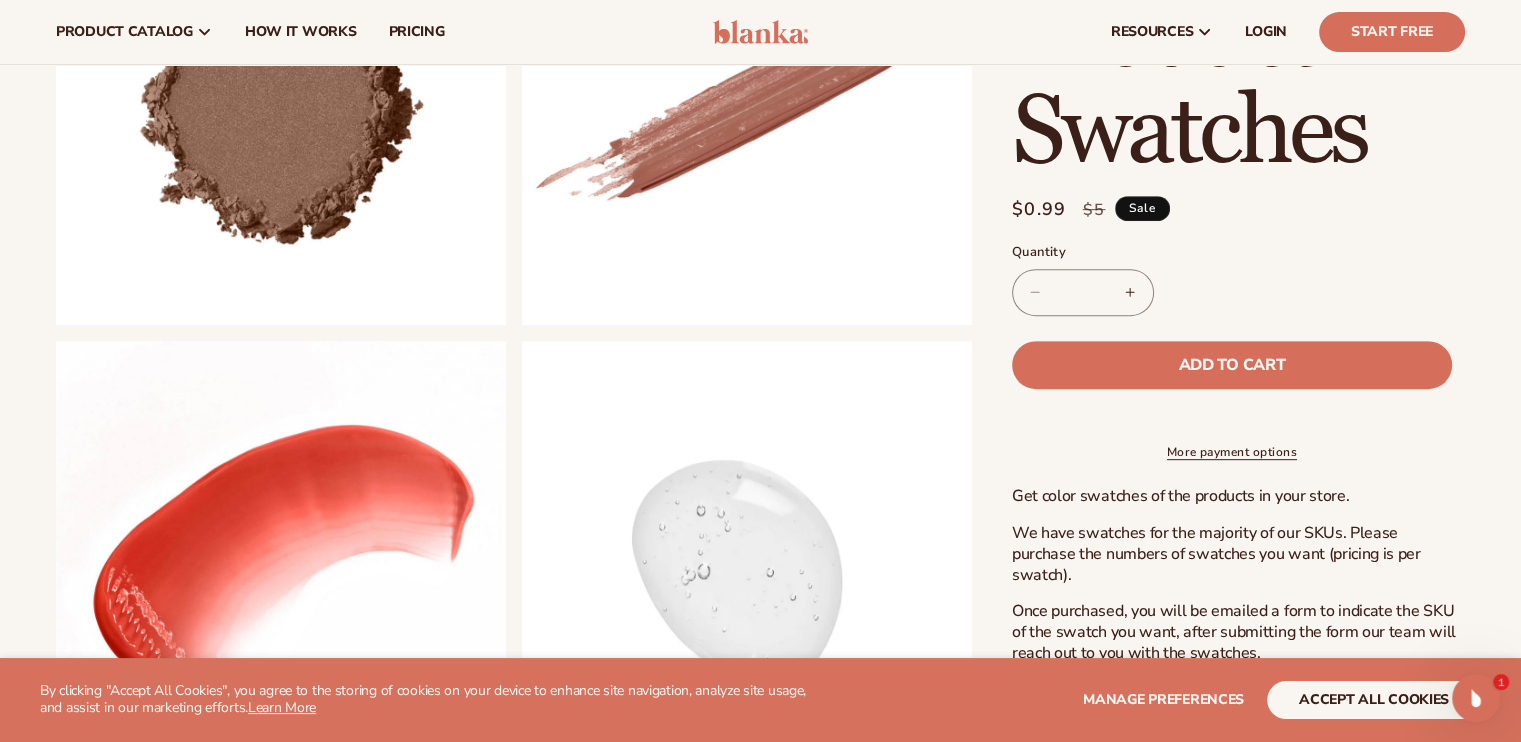 click on "Decrease quantity for Product Swatches" at bounding box center (1035, 292) 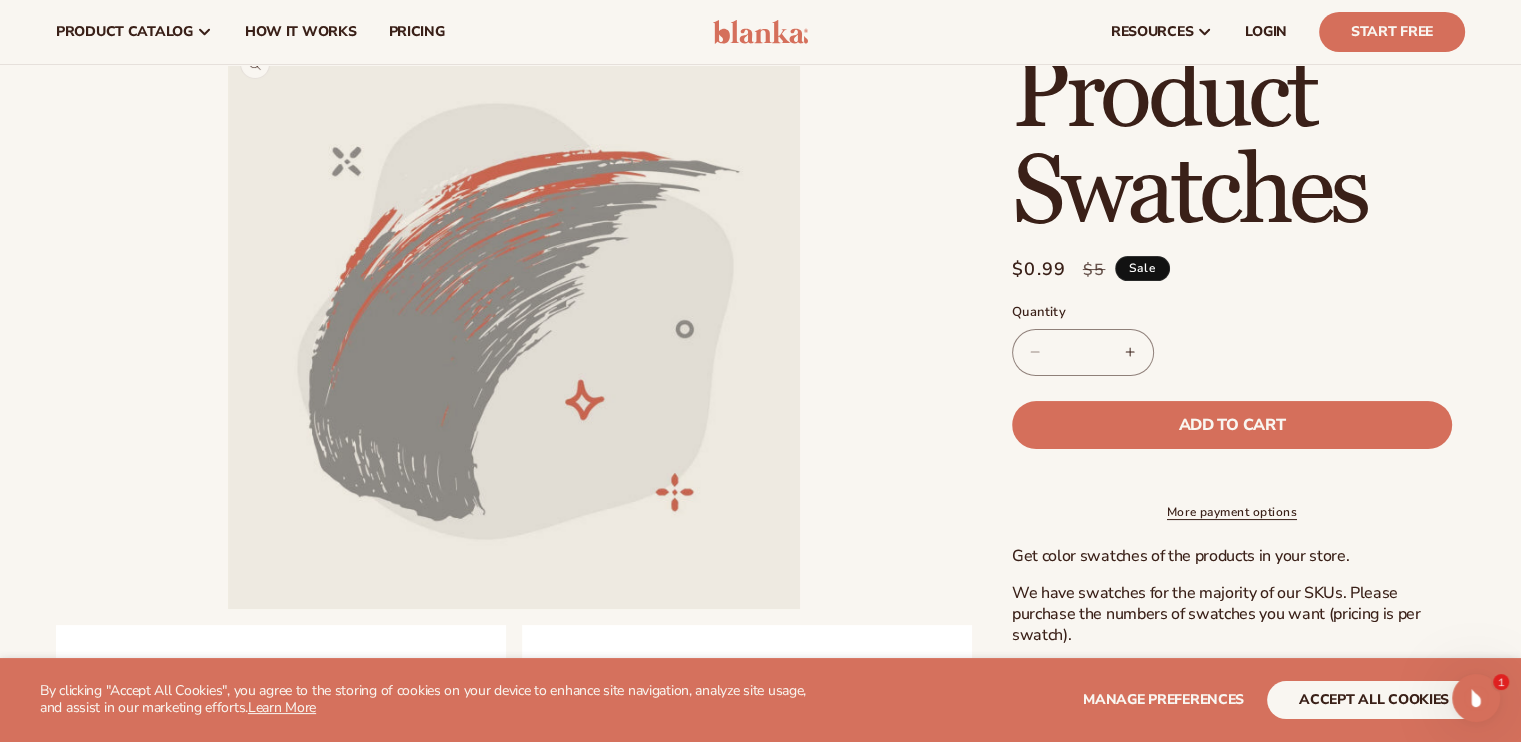 scroll, scrollTop: 0, scrollLeft: 0, axis: both 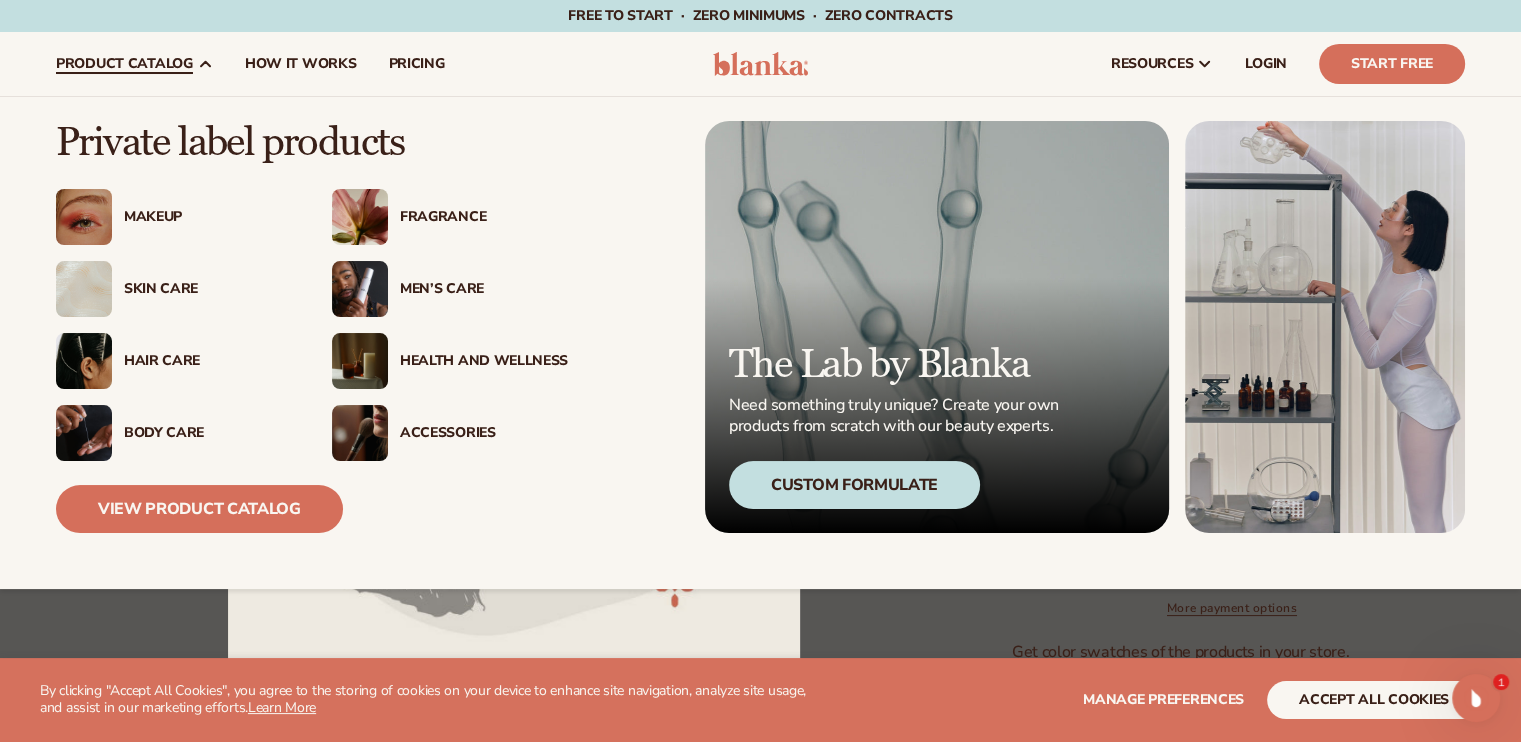 click on "product catalog" at bounding box center (134, 64) 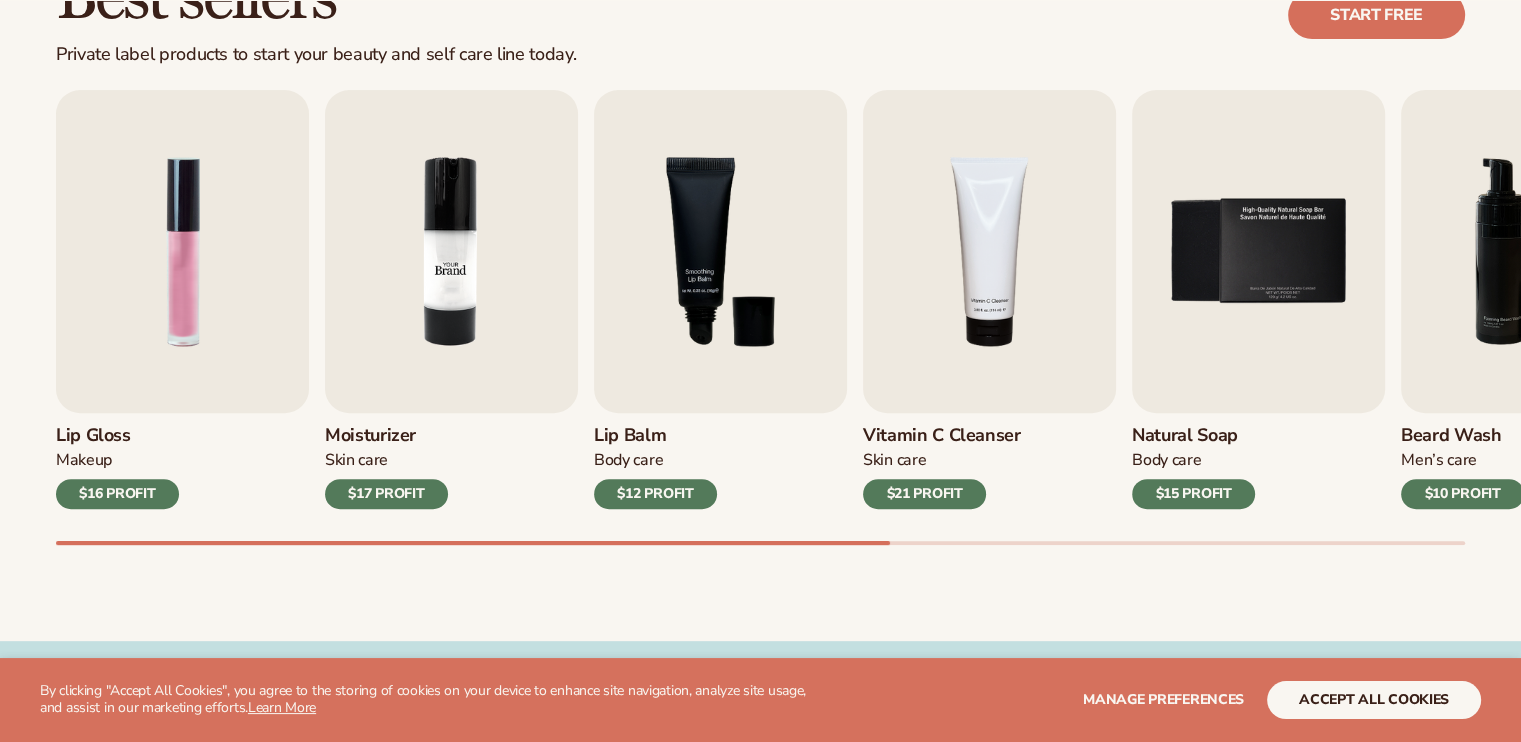 scroll, scrollTop: 633, scrollLeft: 0, axis: vertical 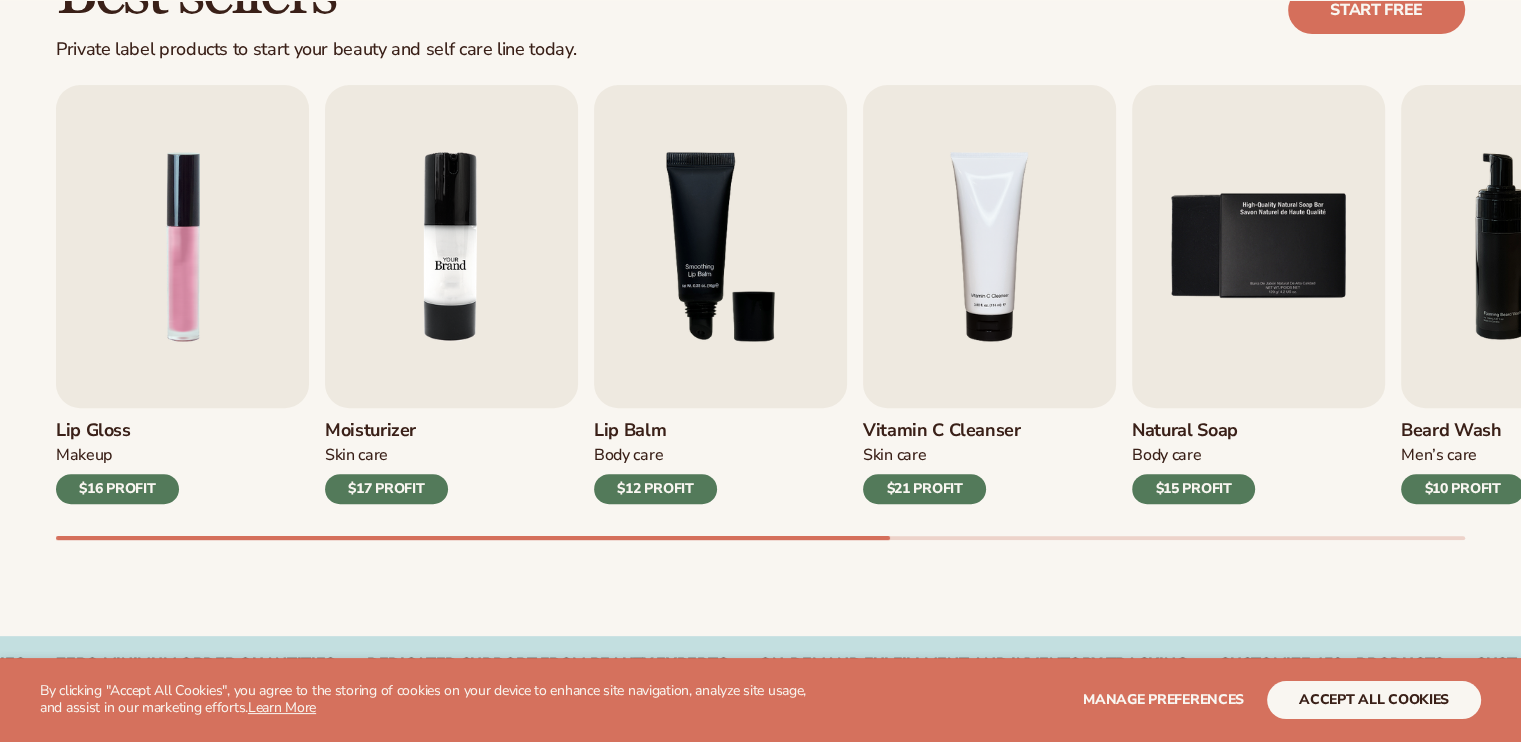 click at bounding box center [451, 246] 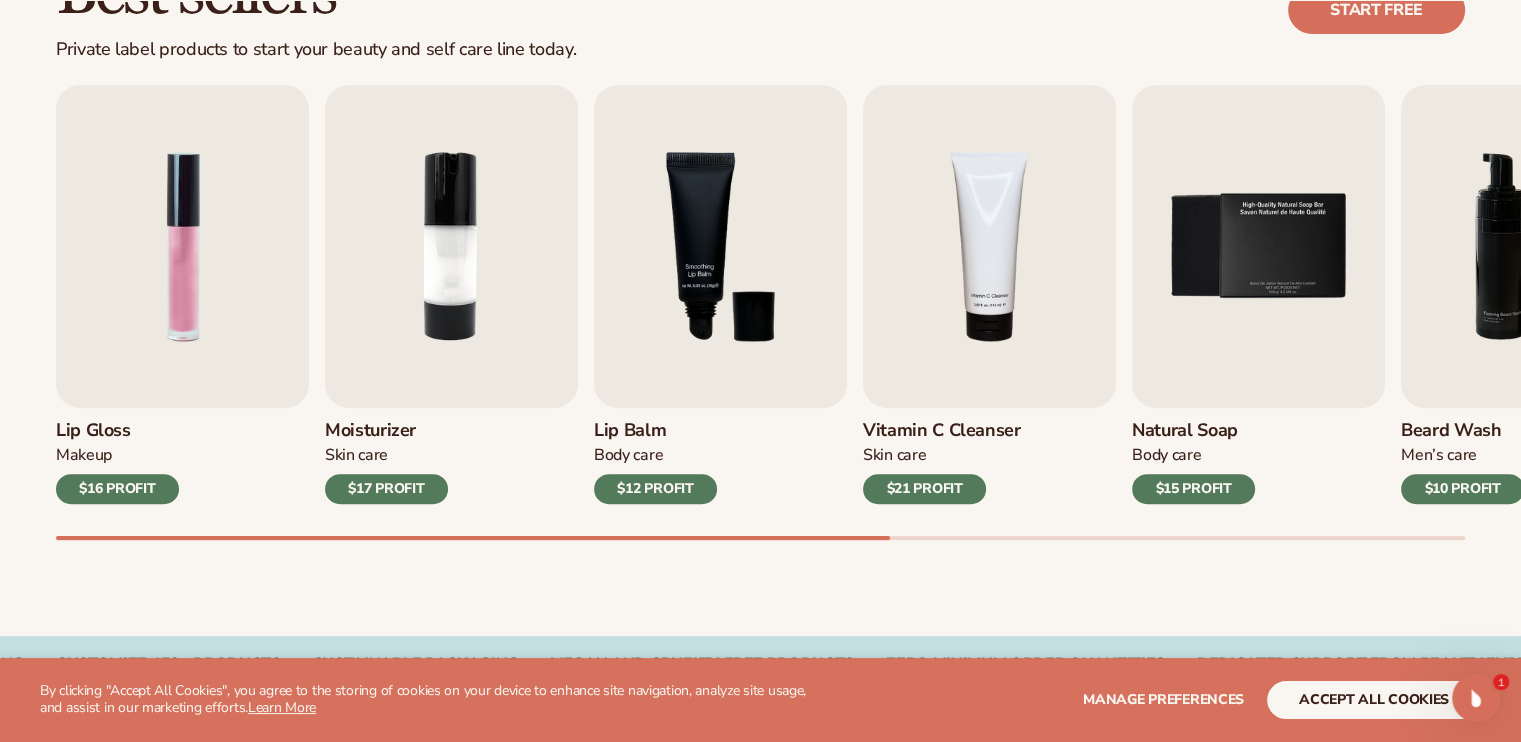 scroll, scrollTop: 0, scrollLeft: 0, axis: both 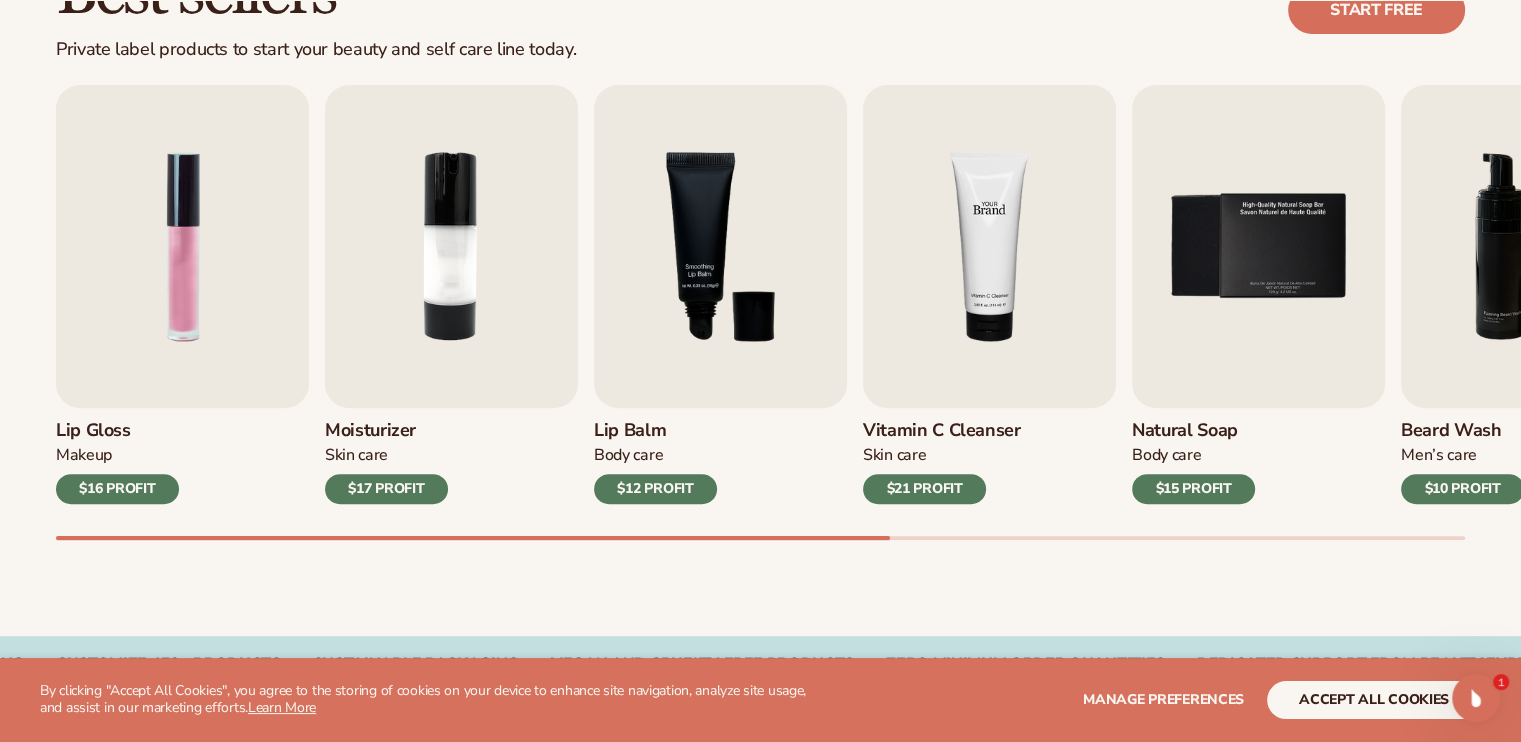 click at bounding box center (989, 246) 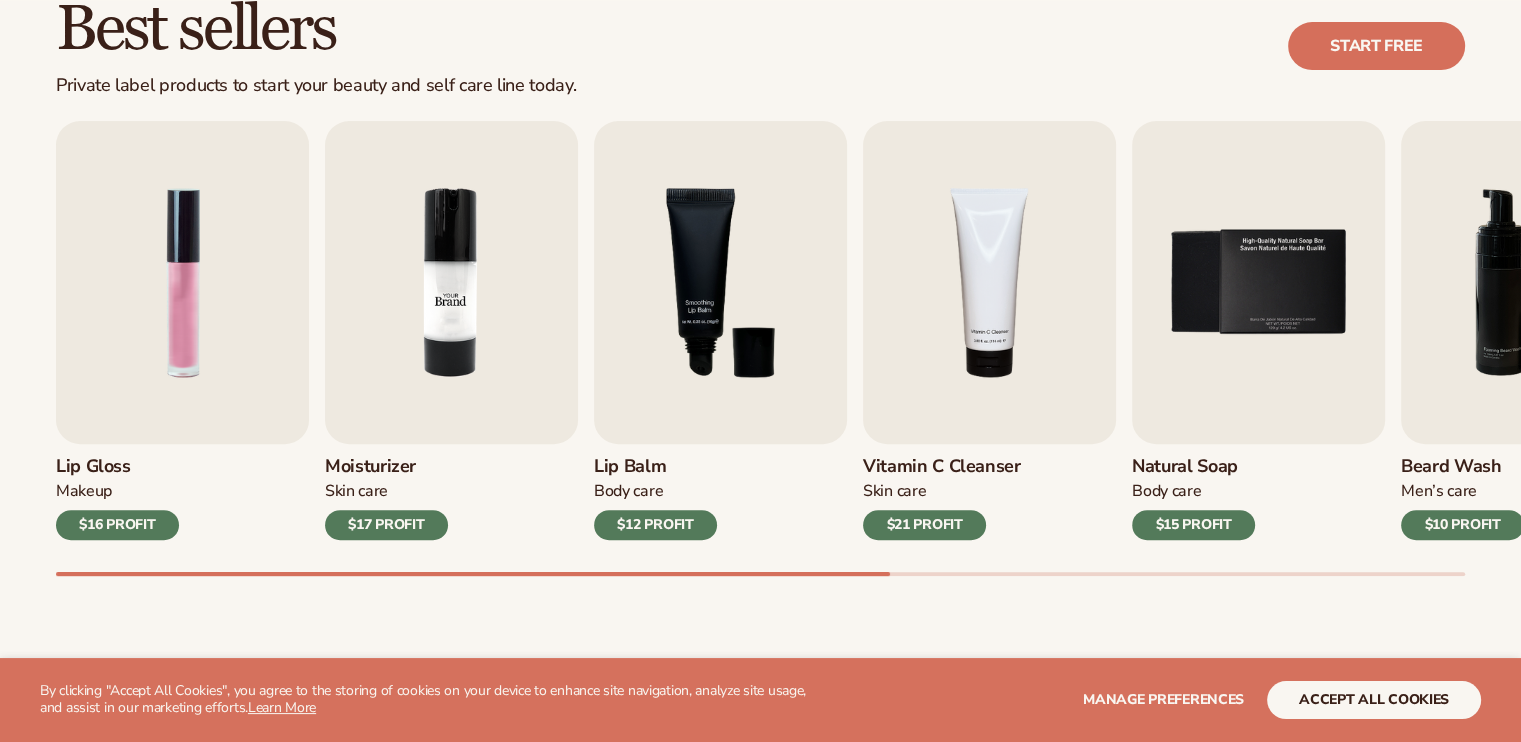 scroll, scrollTop: 600, scrollLeft: 0, axis: vertical 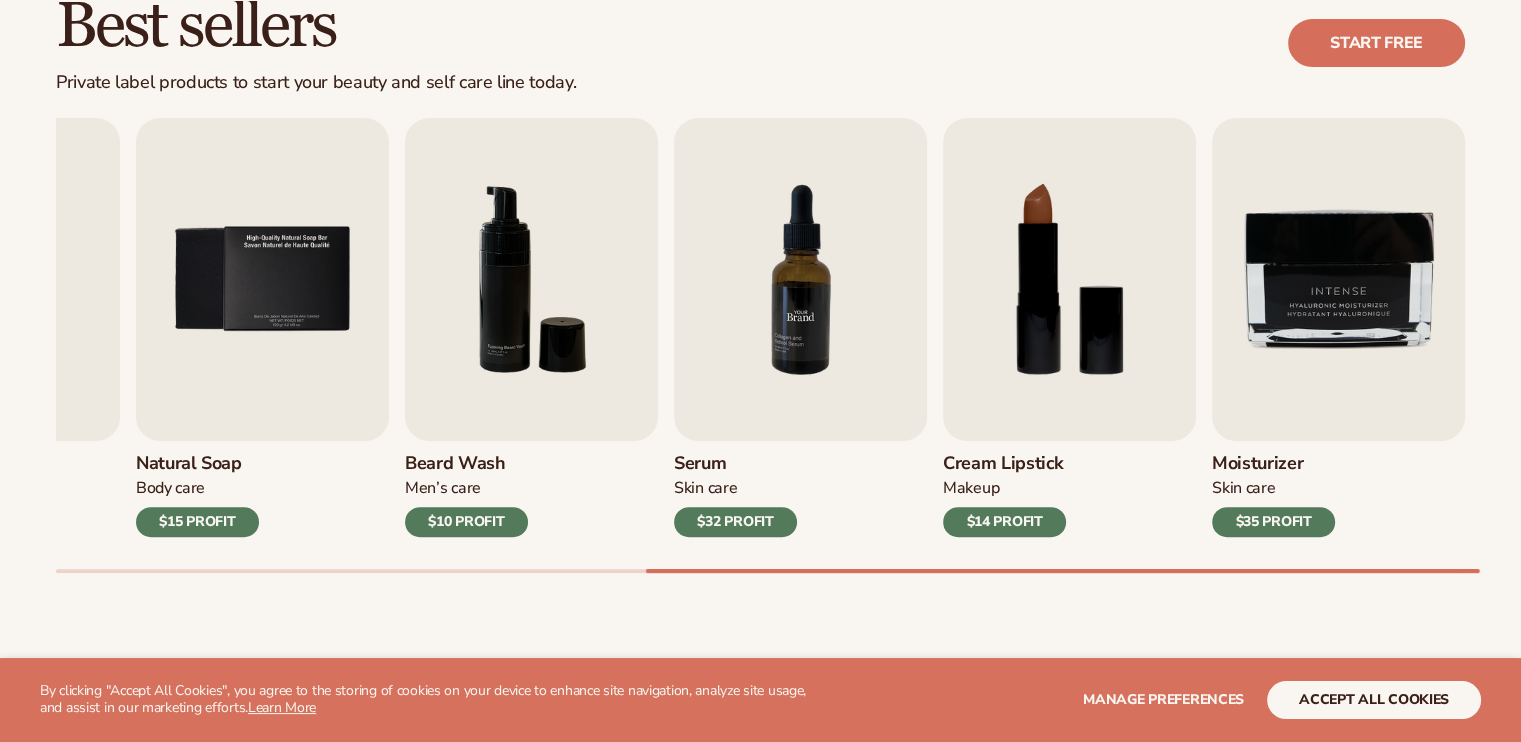 click at bounding box center (800, 279) 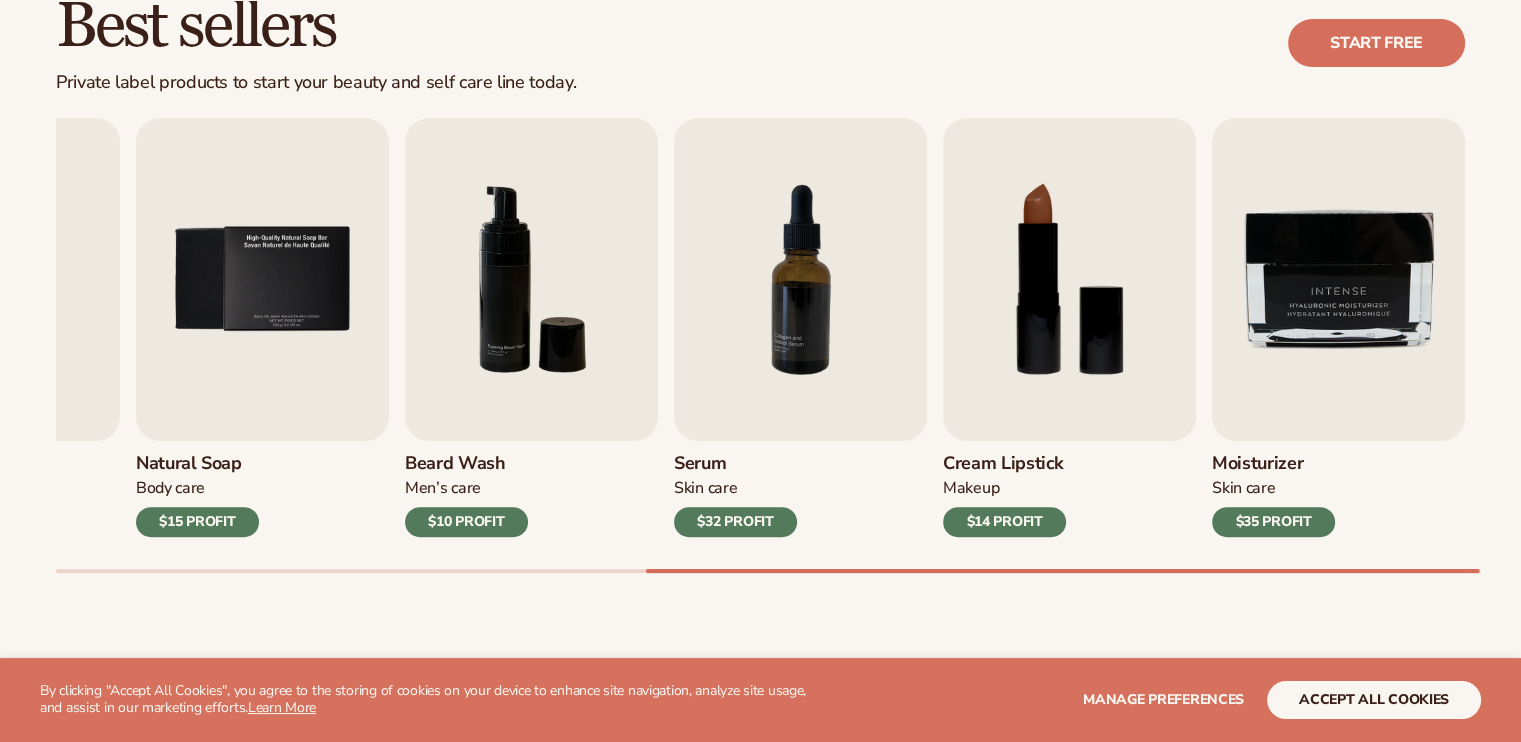 click on "$32 PROFIT" at bounding box center (735, 522) 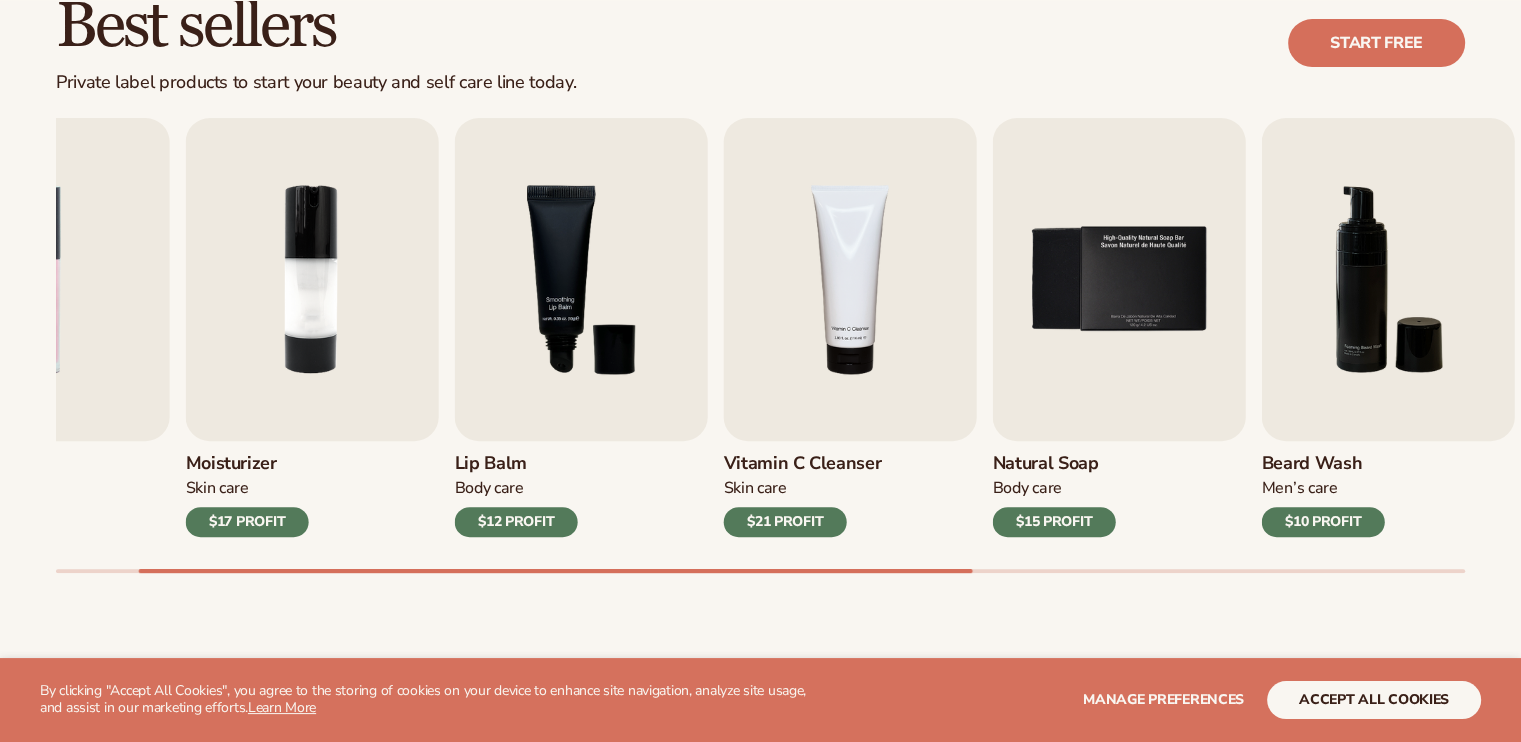 click on "Best sellers Private label products to start your beauty and self care line today.
Start free
Lip Gloss
Makeup
$16 PROFIT
Moisturizer
Skin Care
$17 PROFIT
Body Care Makeup" at bounding box center (760, 303) 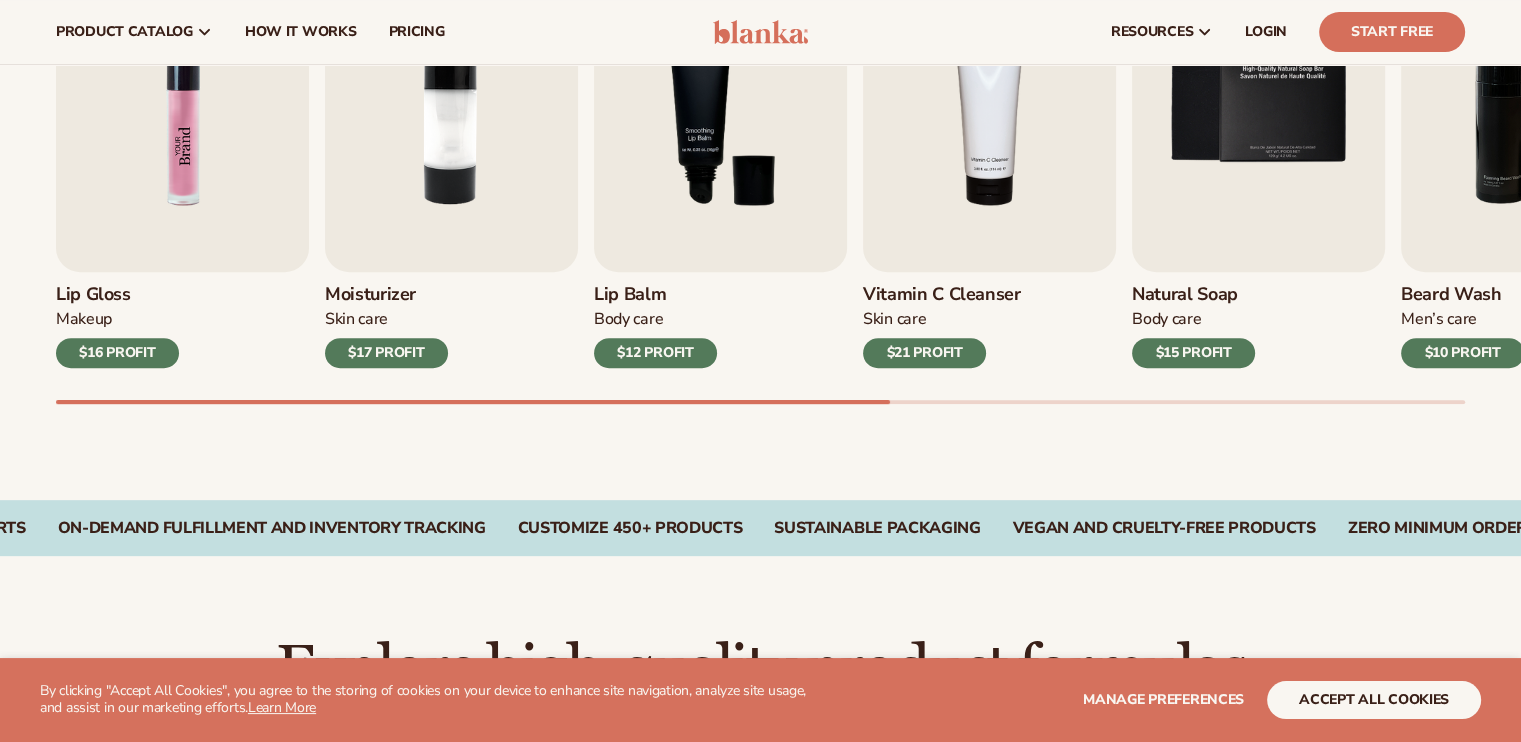 scroll, scrollTop: 533, scrollLeft: 0, axis: vertical 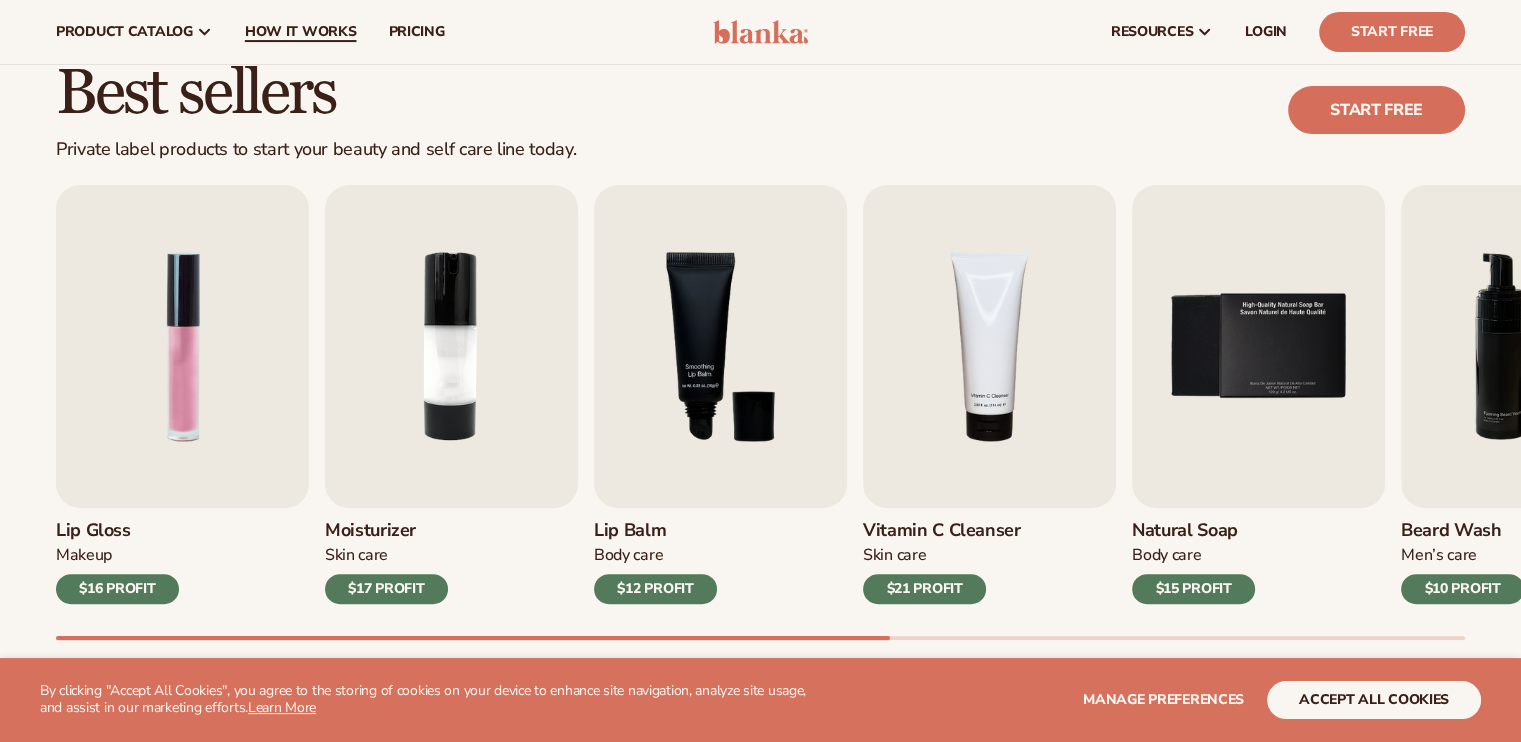 click on "How It Works" at bounding box center [301, 32] 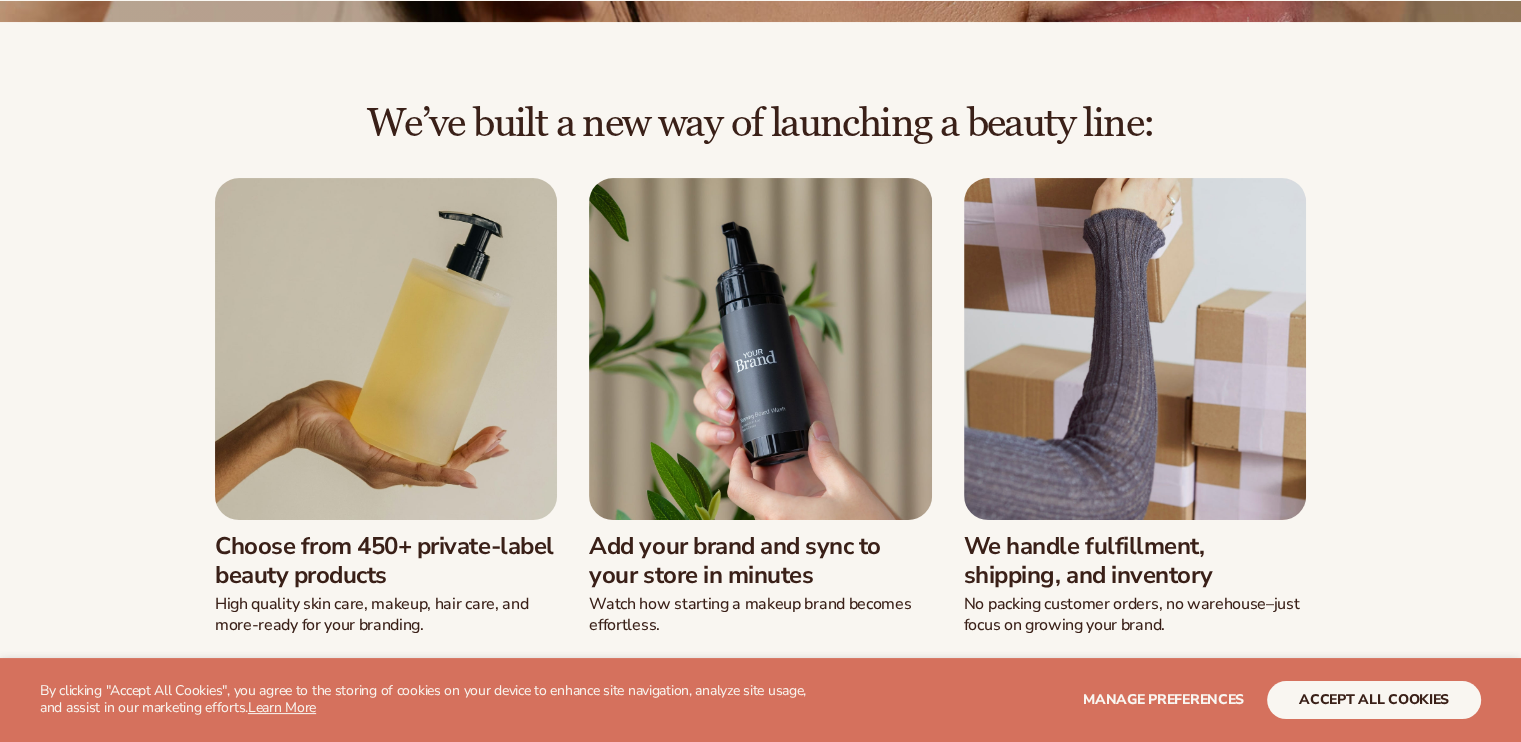 scroll, scrollTop: 600, scrollLeft: 0, axis: vertical 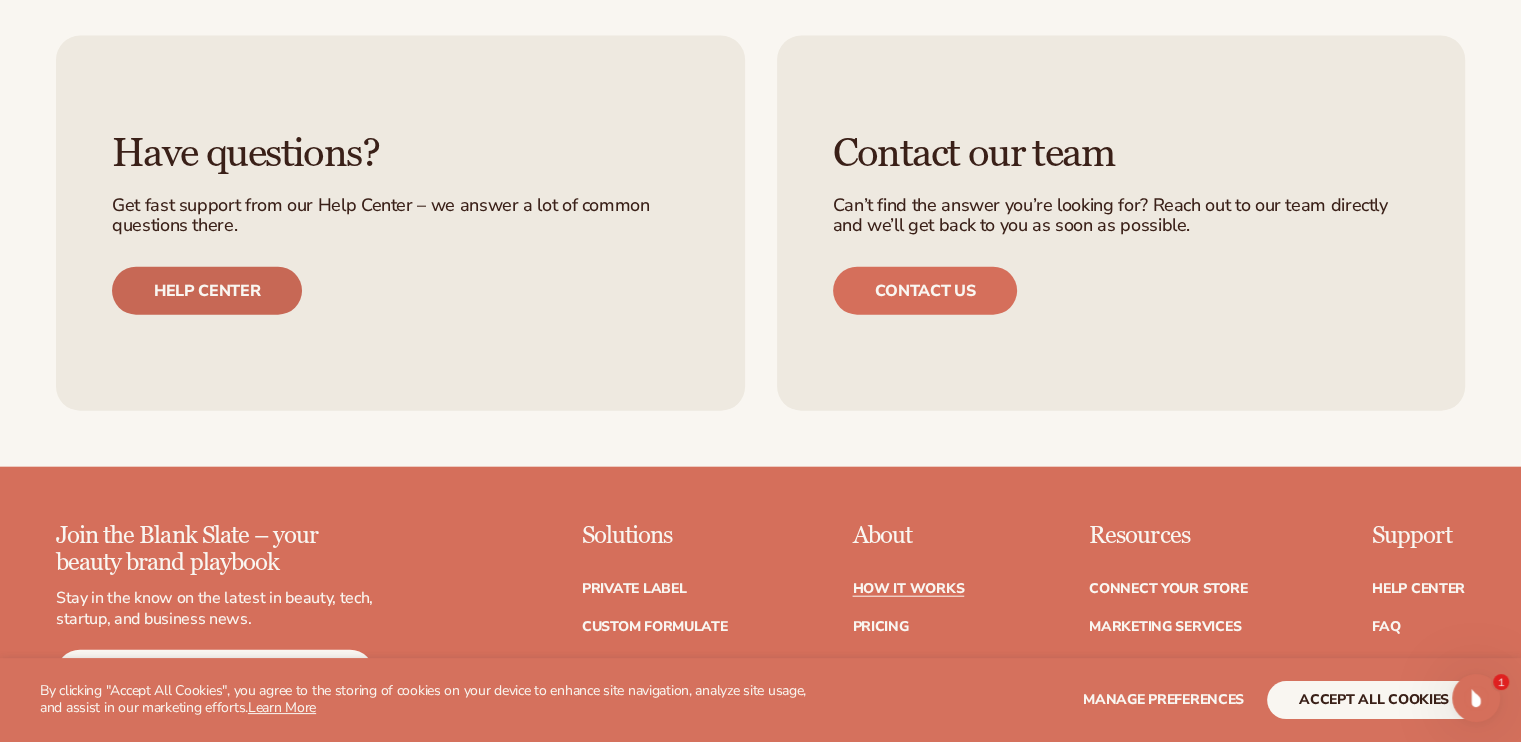 click on "Help center" at bounding box center [207, 291] 